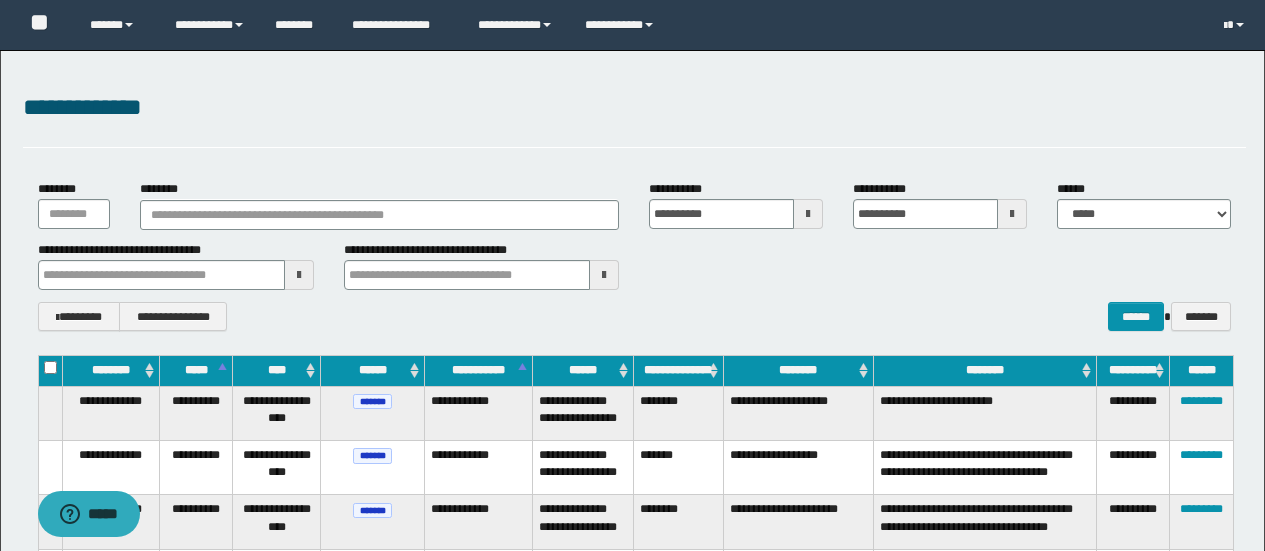 scroll, scrollTop: 0, scrollLeft: 0, axis: both 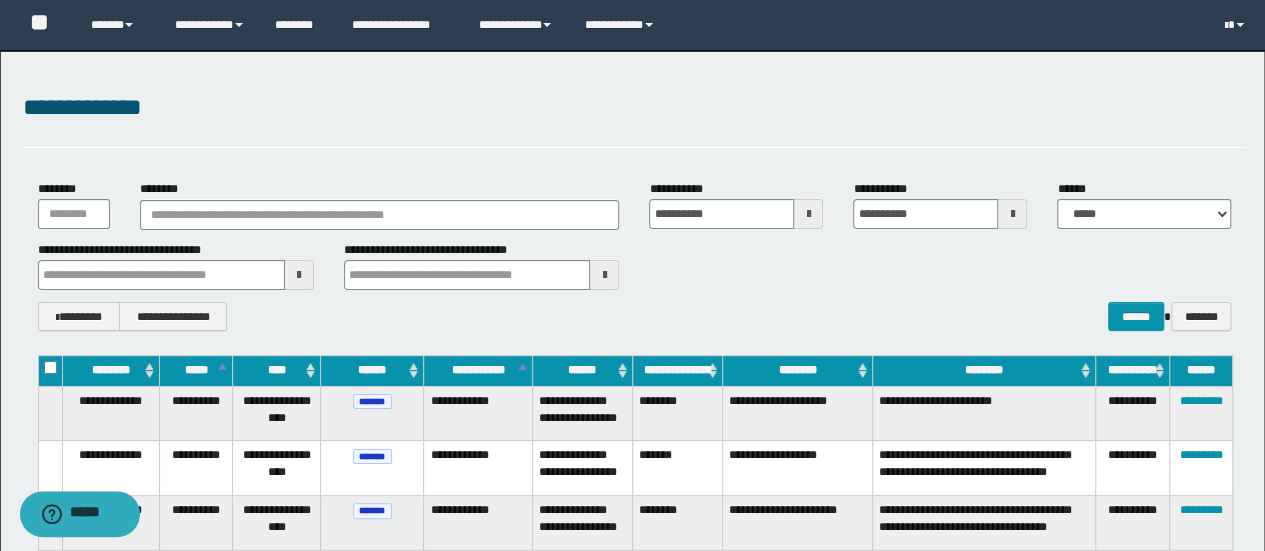 click on "**********" at bounding box center [635, 255] 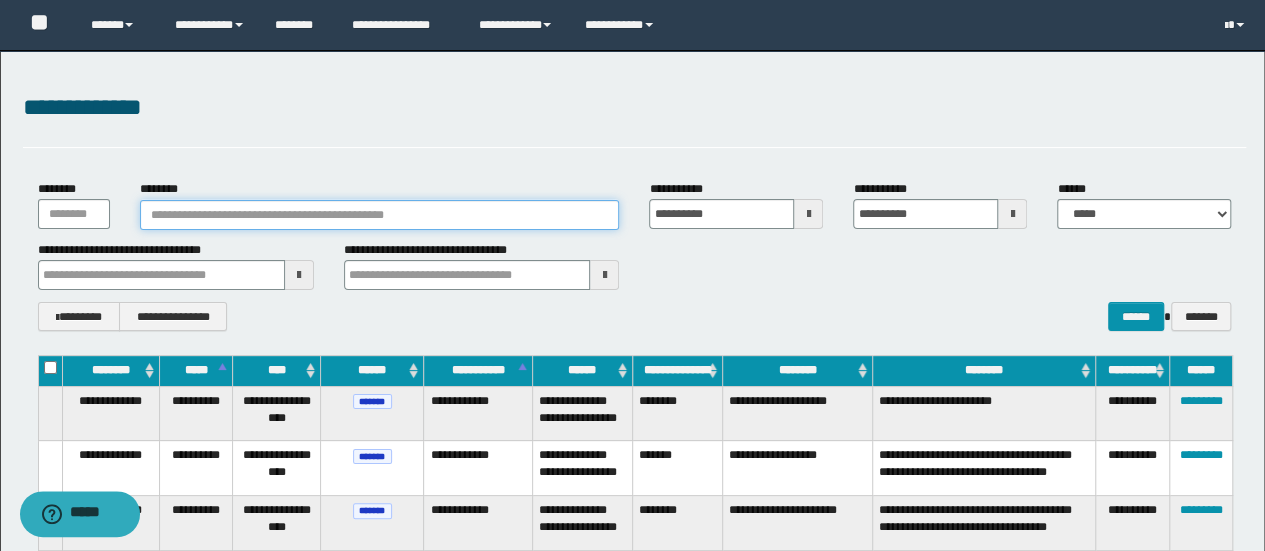 click on "********" at bounding box center (380, 215) 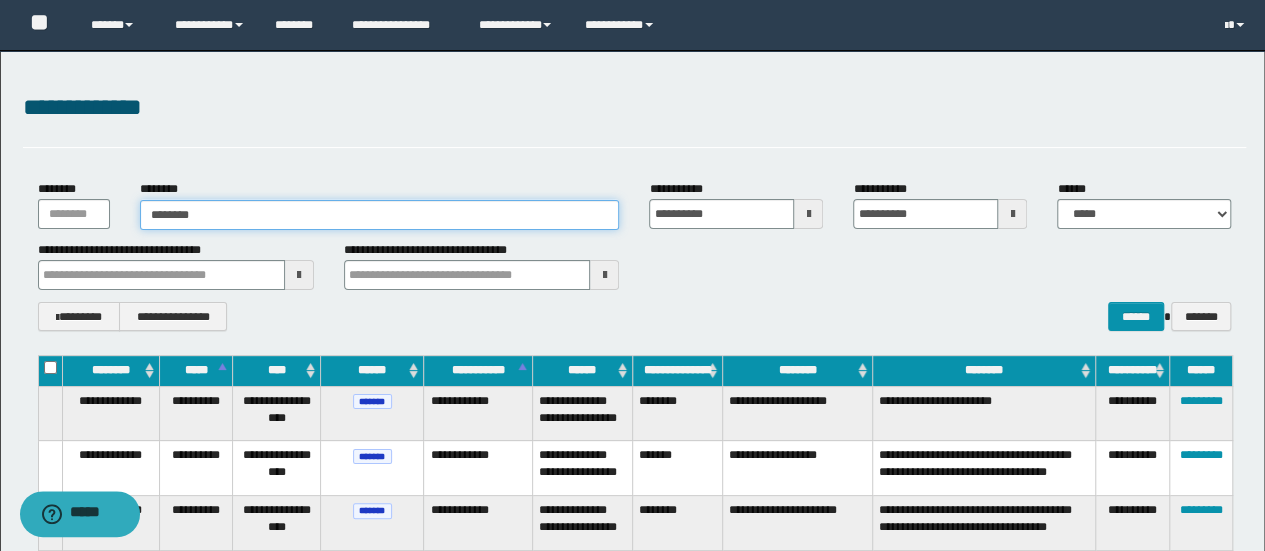 type on "********" 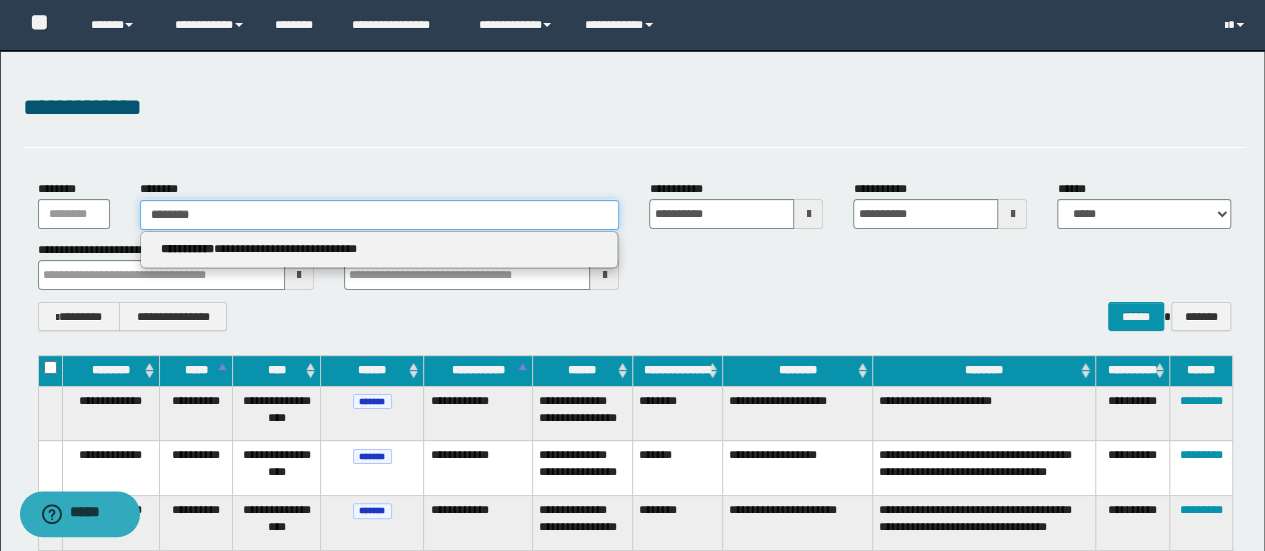 type on "********" 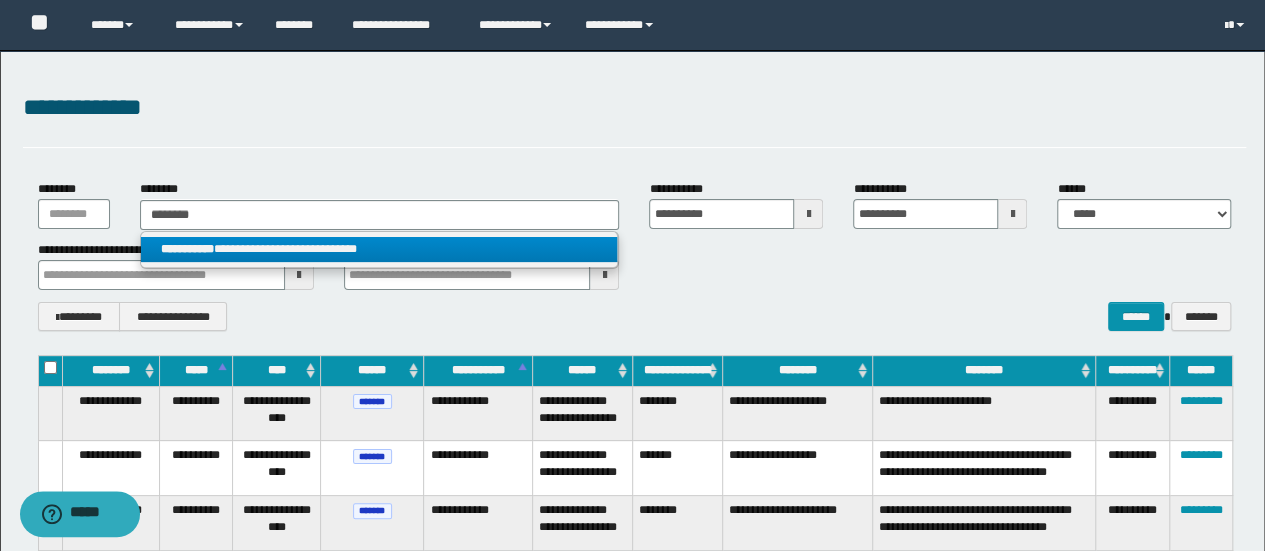 click on "**********" at bounding box center [379, 249] 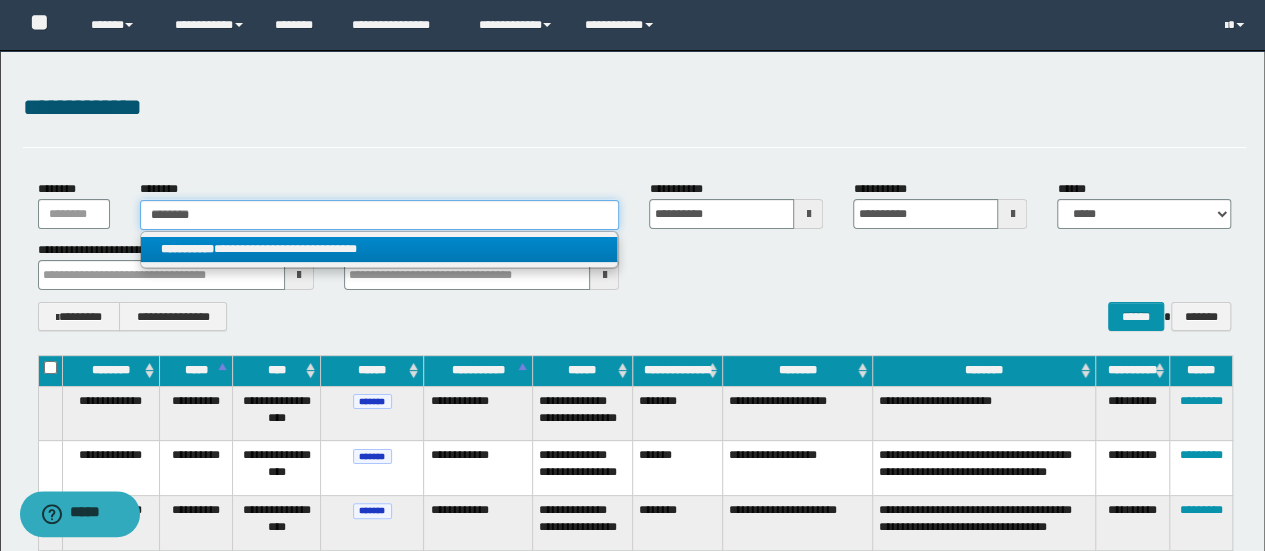 type 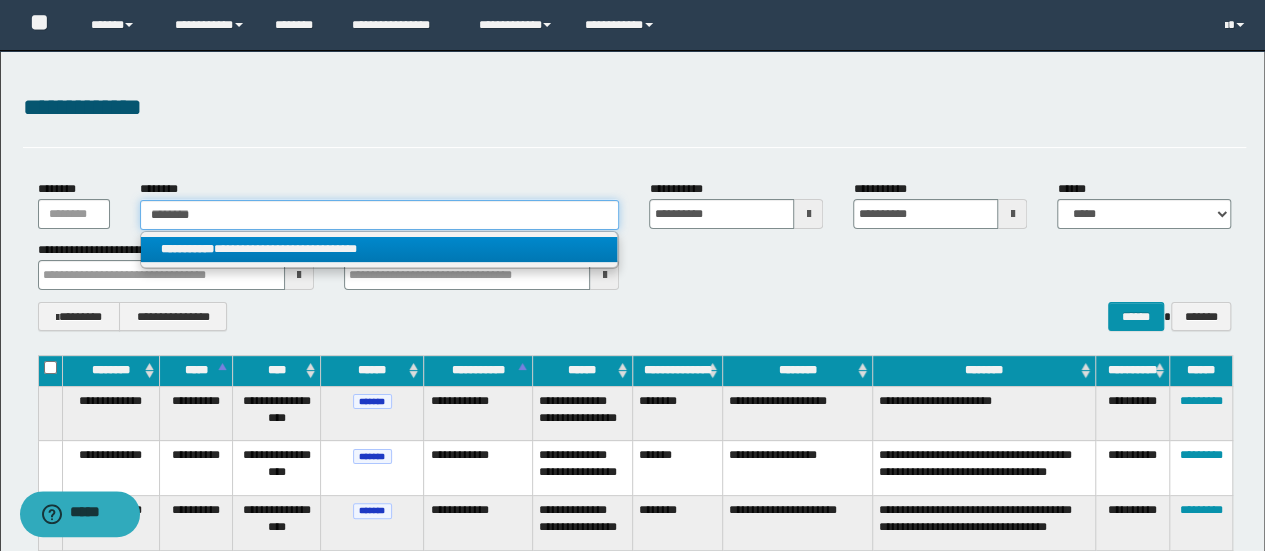 type on "**********" 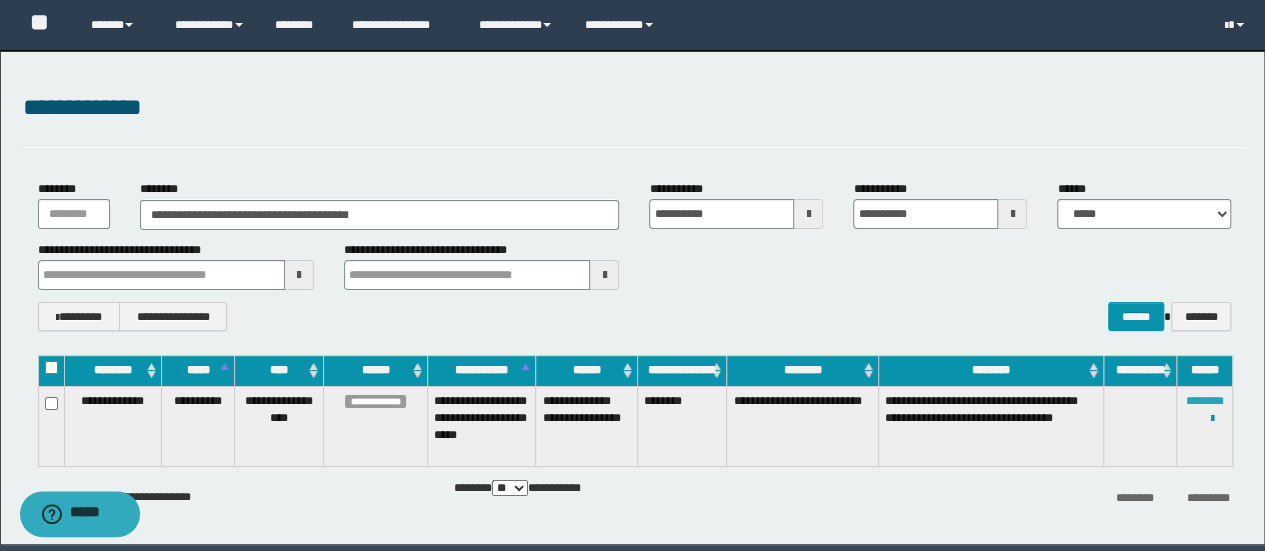 click on "********" at bounding box center (1205, 401) 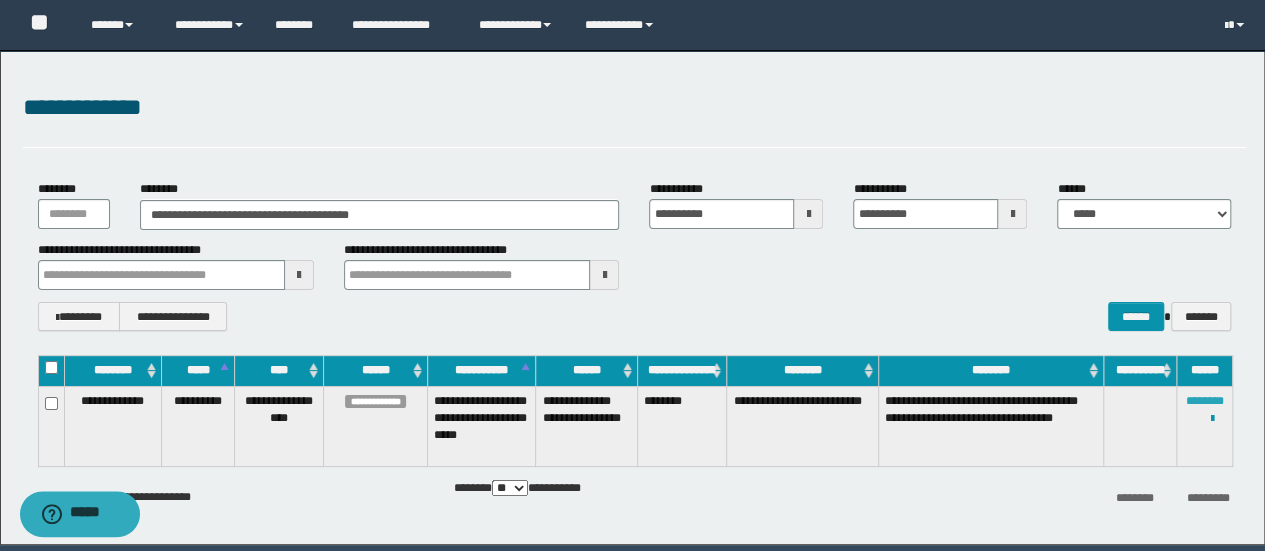 click on "********" at bounding box center (1205, 401) 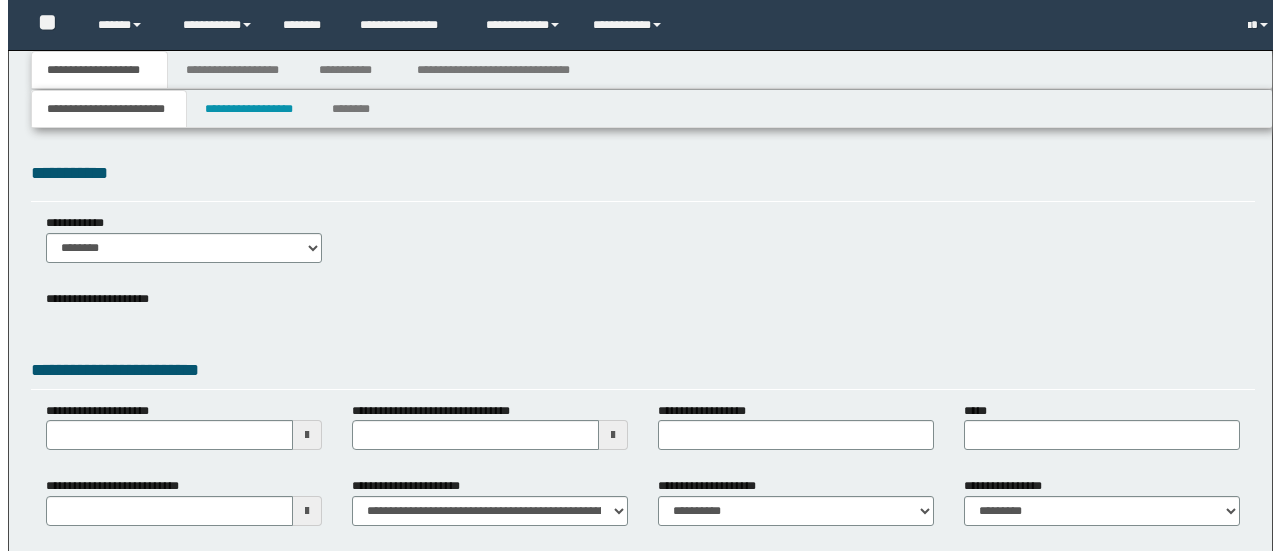 scroll, scrollTop: 0, scrollLeft: 0, axis: both 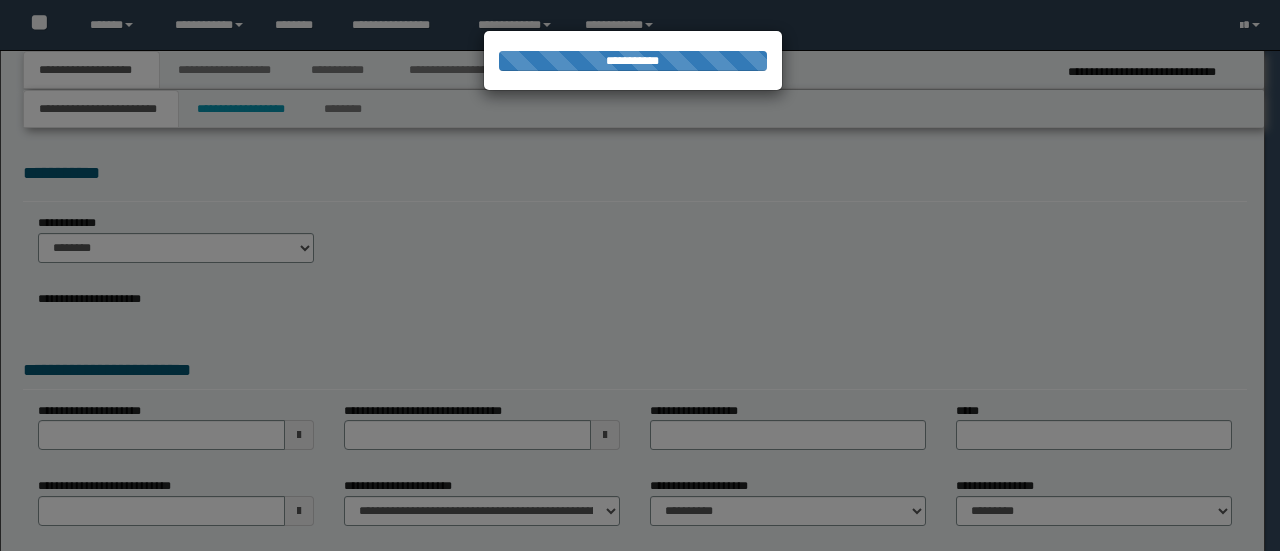 select on "**" 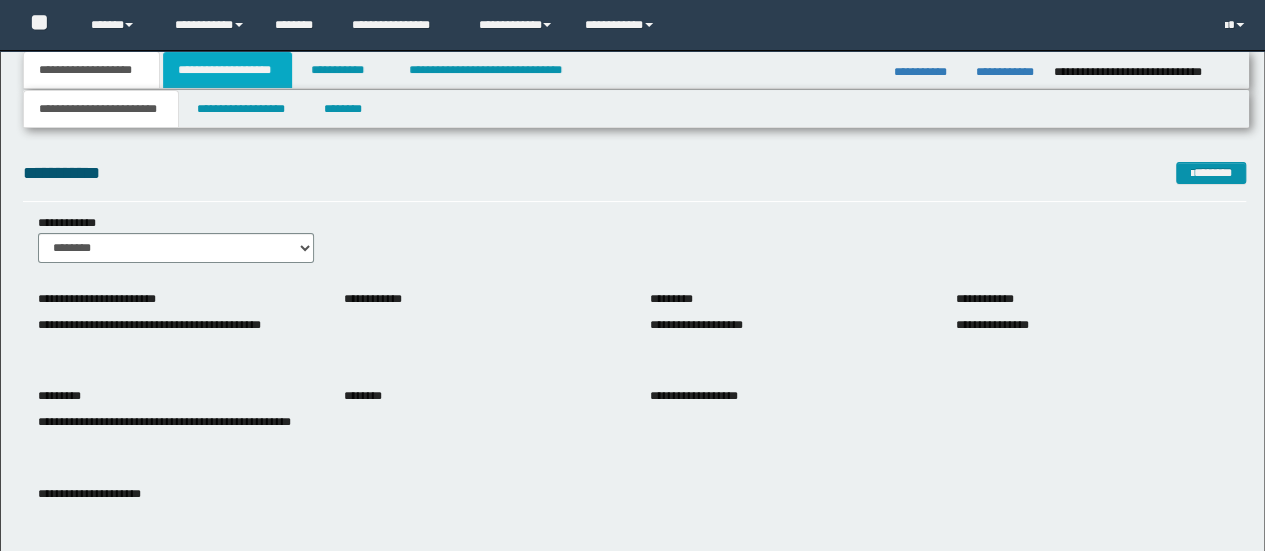 click on "**********" at bounding box center [227, 70] 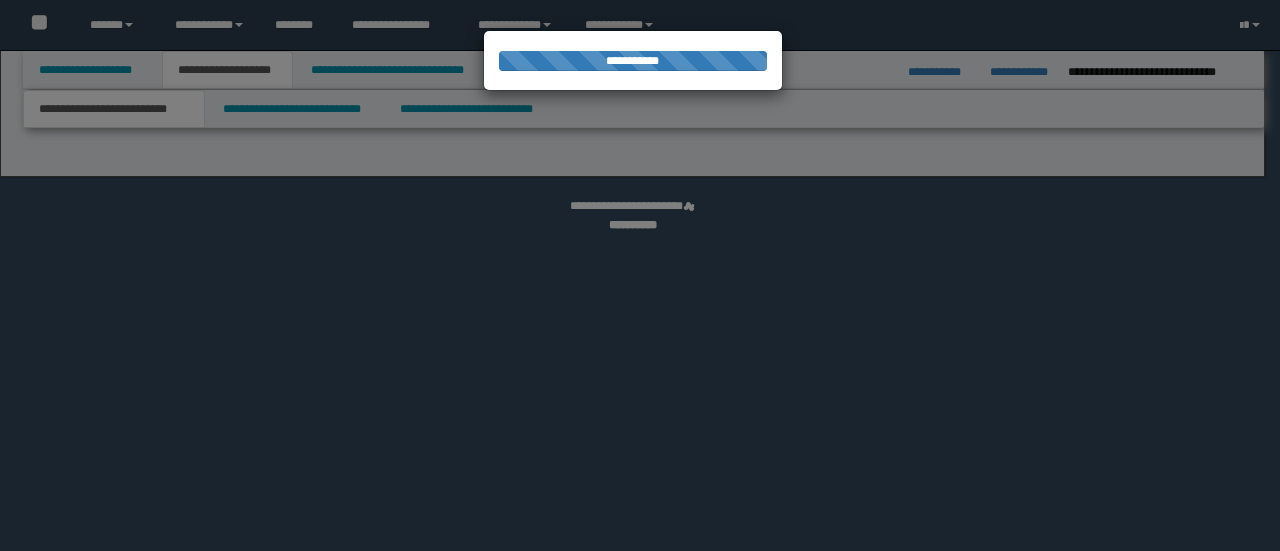 scroll, scrollTop: 0, scrollLeft: 0, axis: both 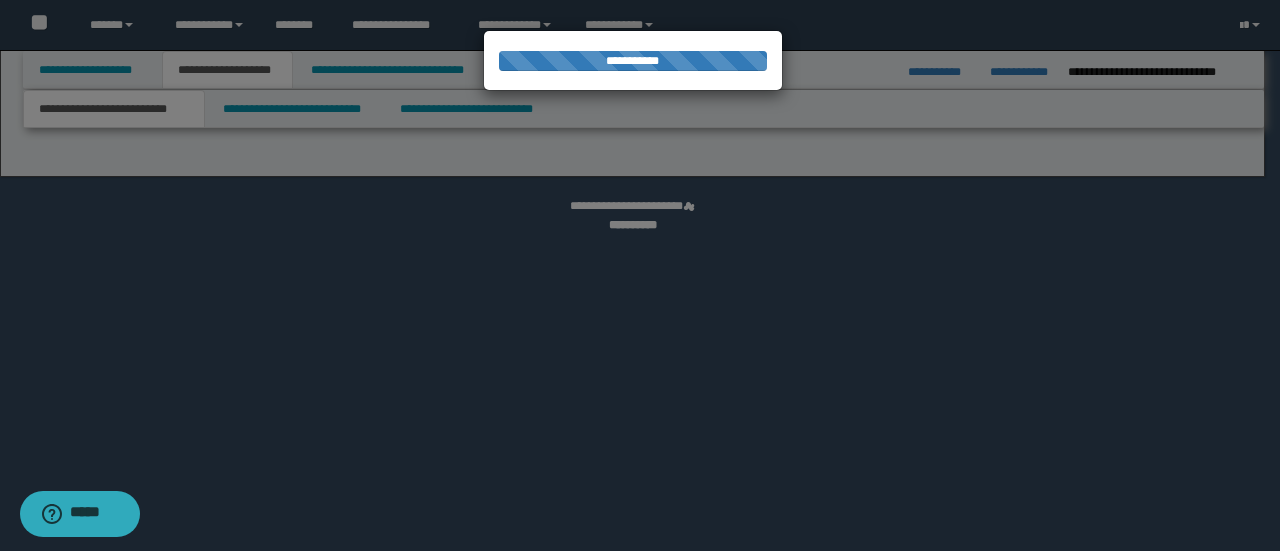 click at bounding box center (640, 275) 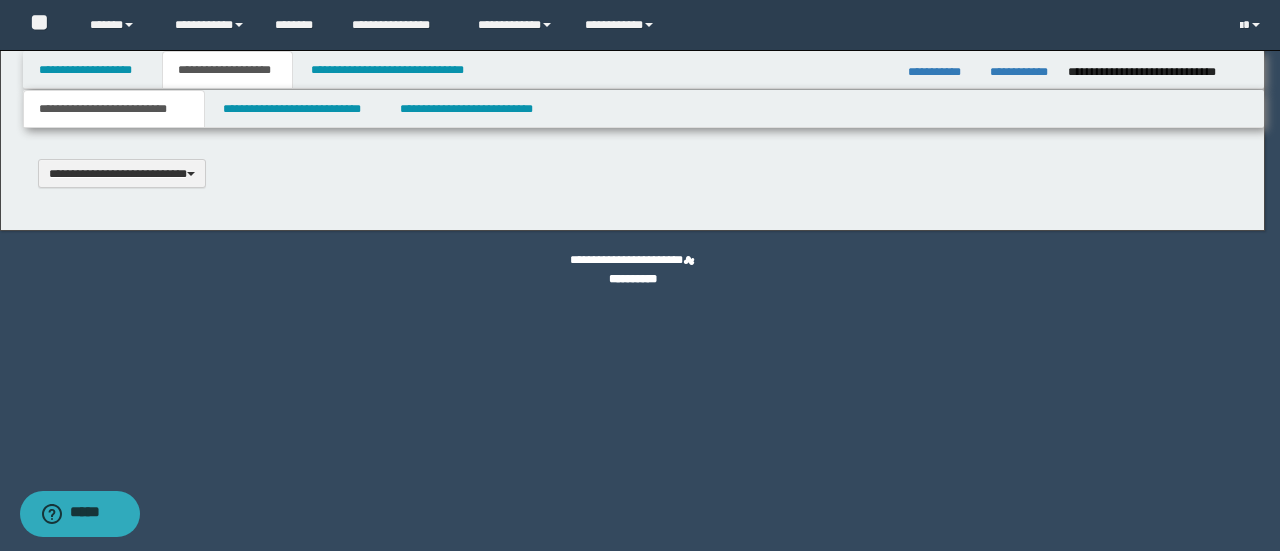 scroll, scrollTop: 0, scrollLeft: 0, axis: both 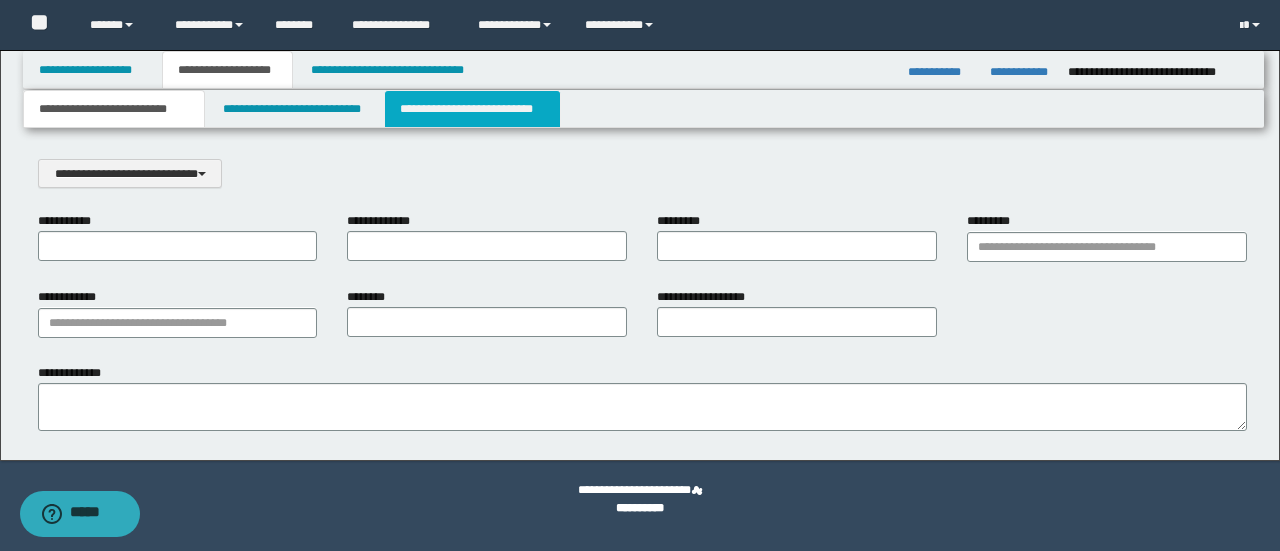 click on "**********" at bounding box center [472, 109] 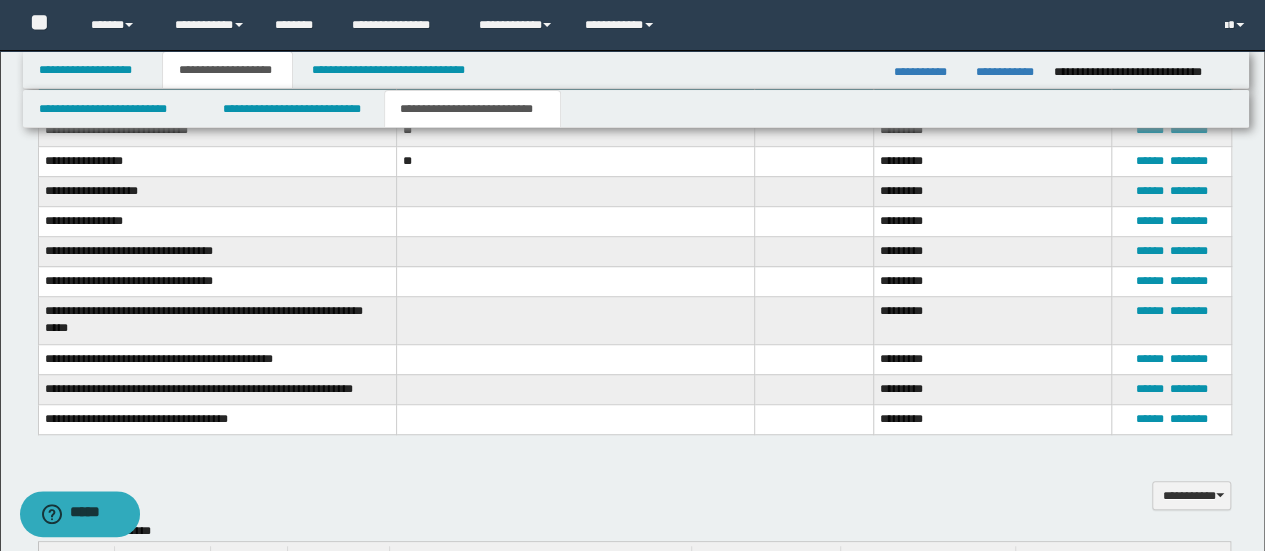 scroll, scrollTop: 400, scrollLeft: 0, axis: vertical 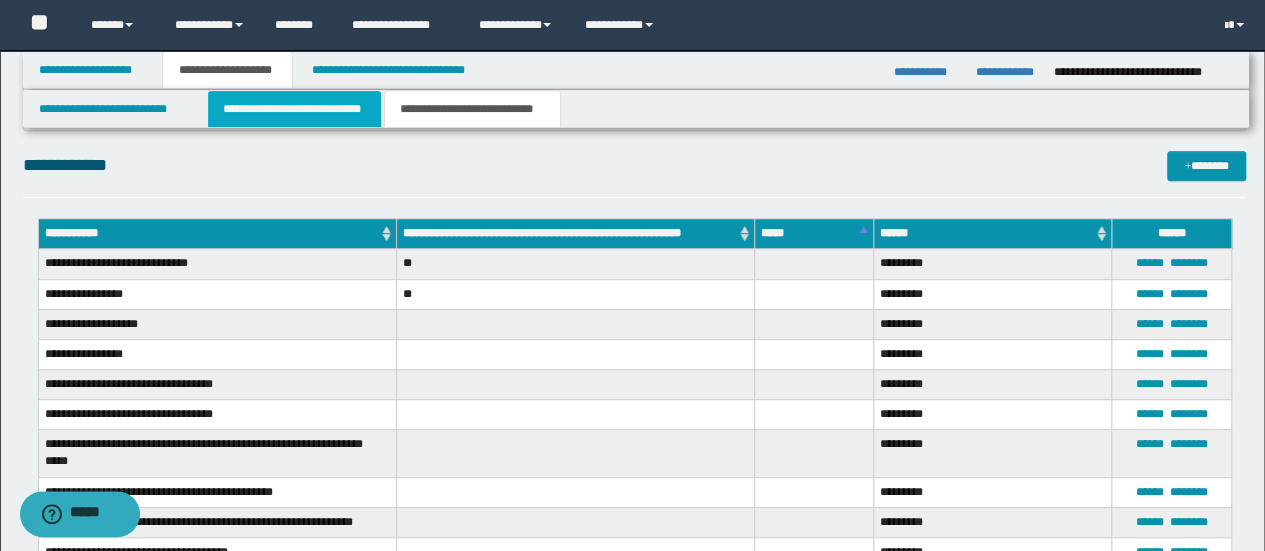 click on "**********" at bounding box center (294, 109) 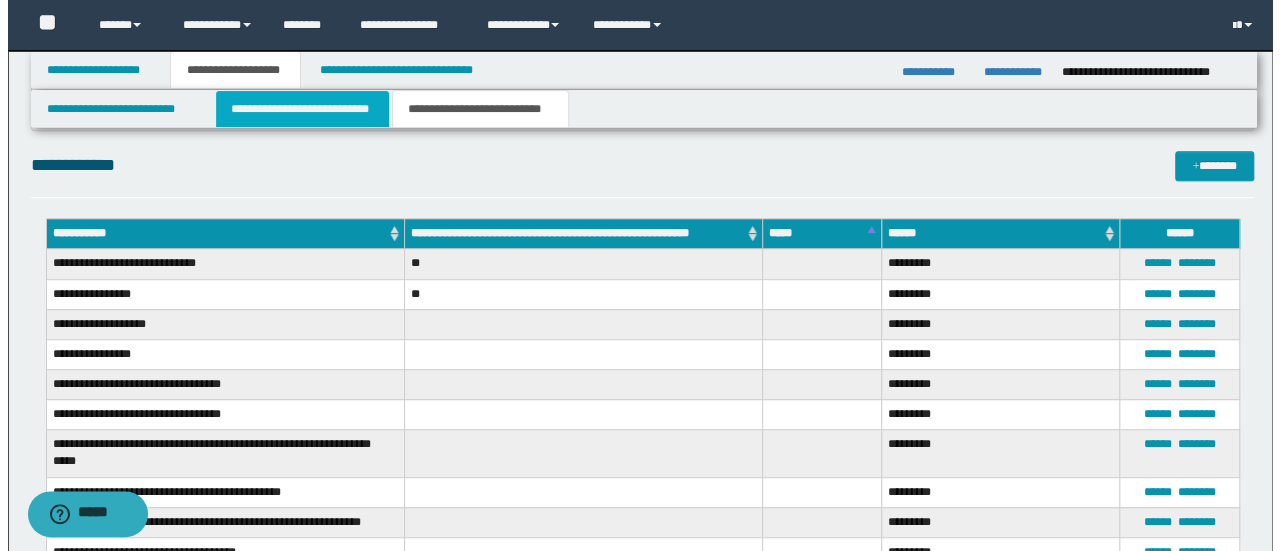 scroll, scrollTop: 0, scrollLeft: 0, axis: both 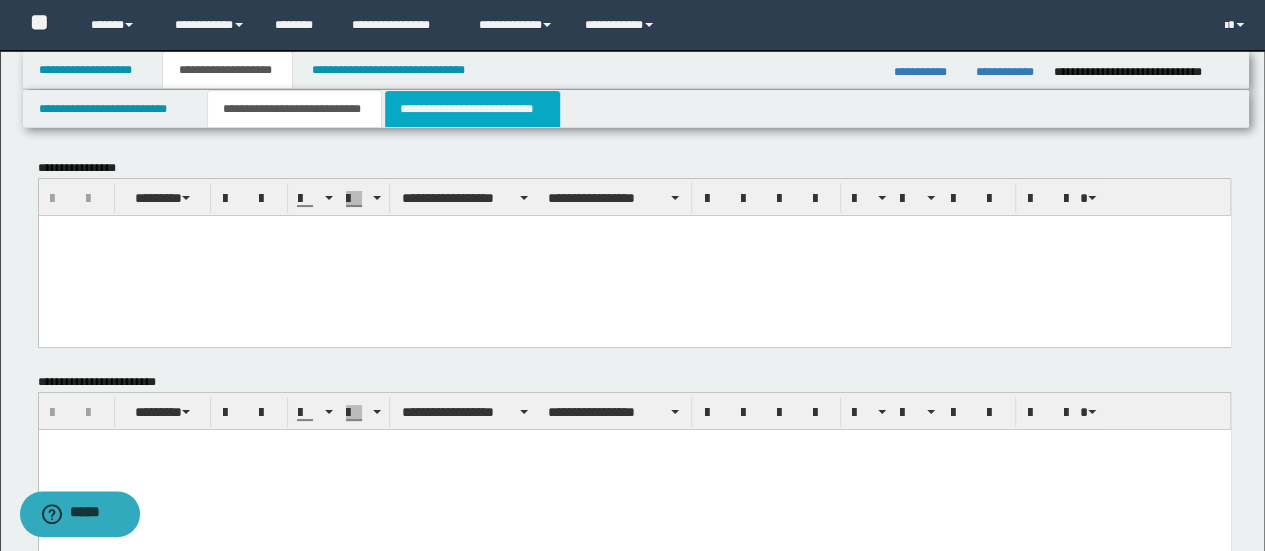 click on "**********" at bounding box center (472, 109) 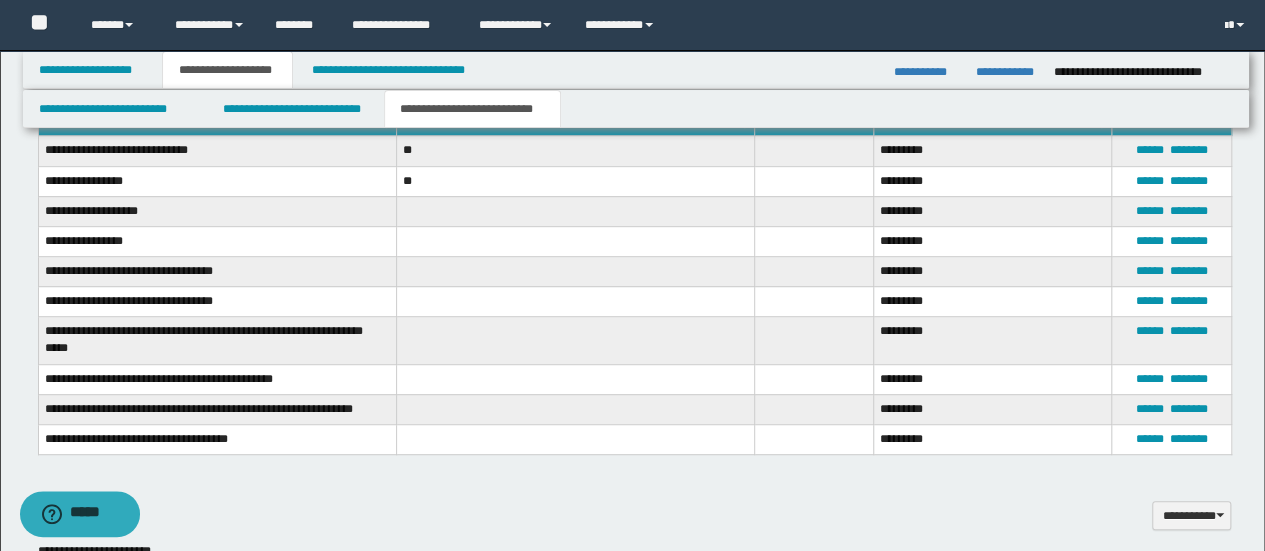scroll, scrollTop: 400, scrollLeft: 0, axis: vertical 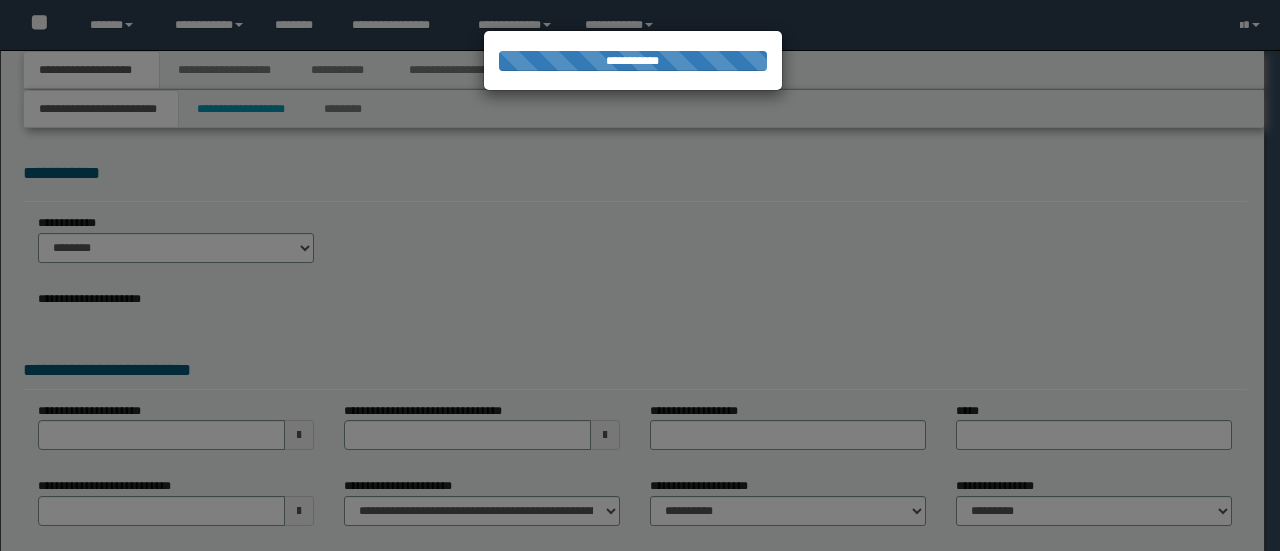select on "**" 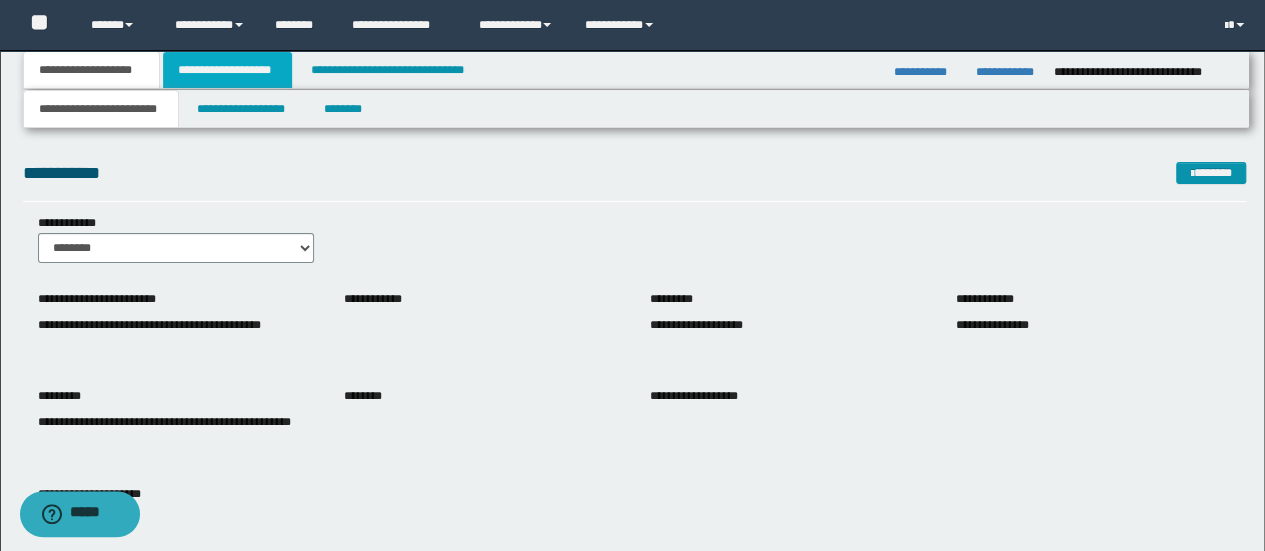 click on "**********" at bounding box center (227, 70) 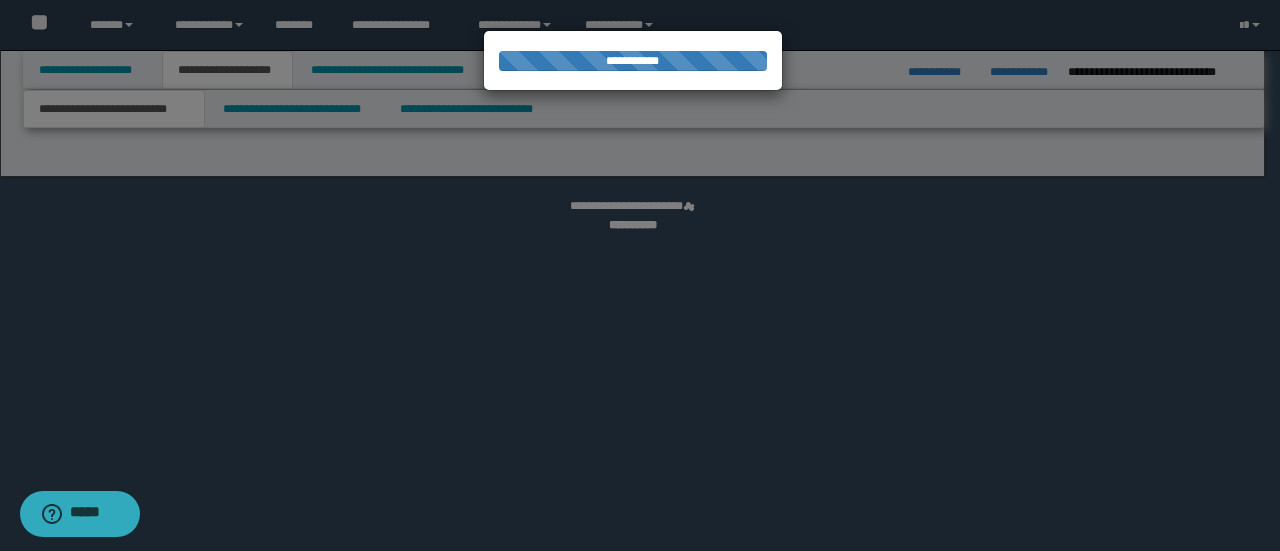click at bounding box center (640, 275) 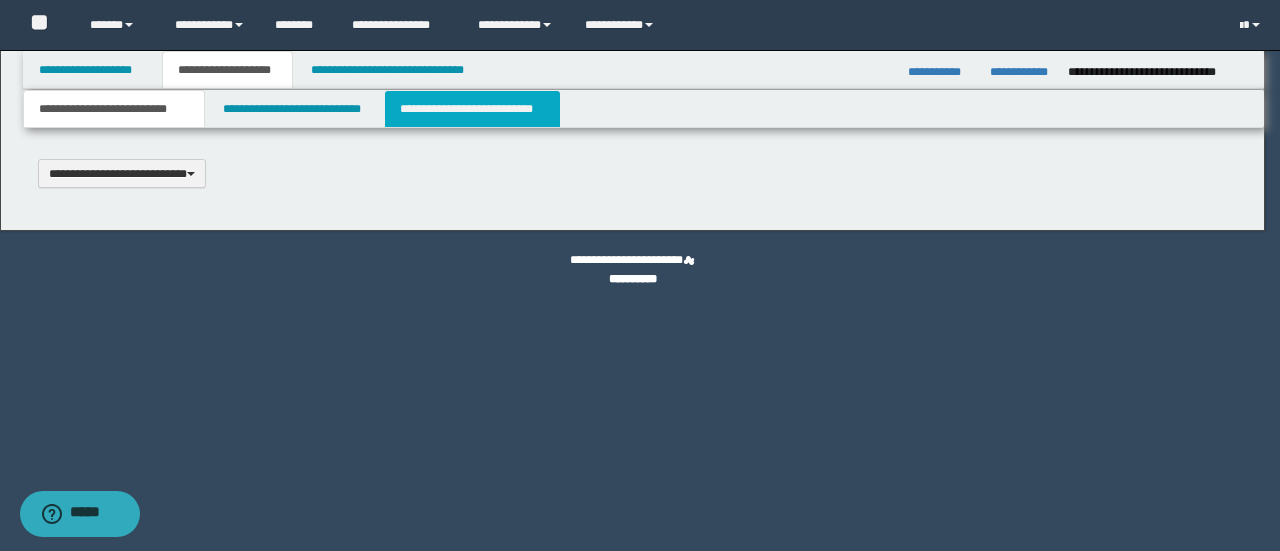 scroll, scrollTop: 0, scrollLeft: 0, axis: both 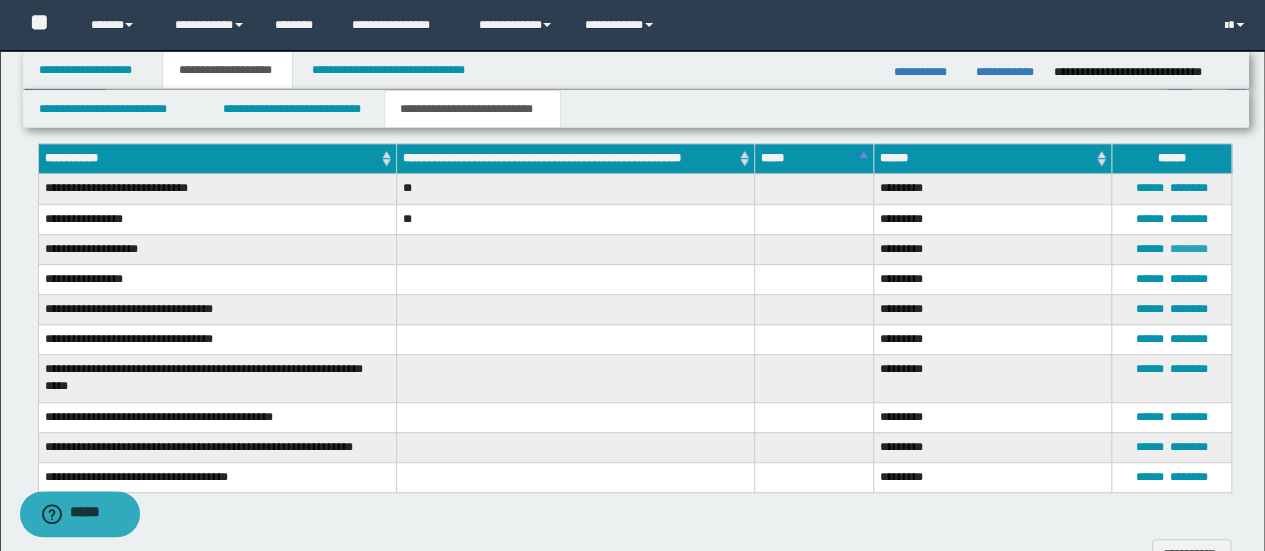 click on "********" at bounding box center [1189, 249] 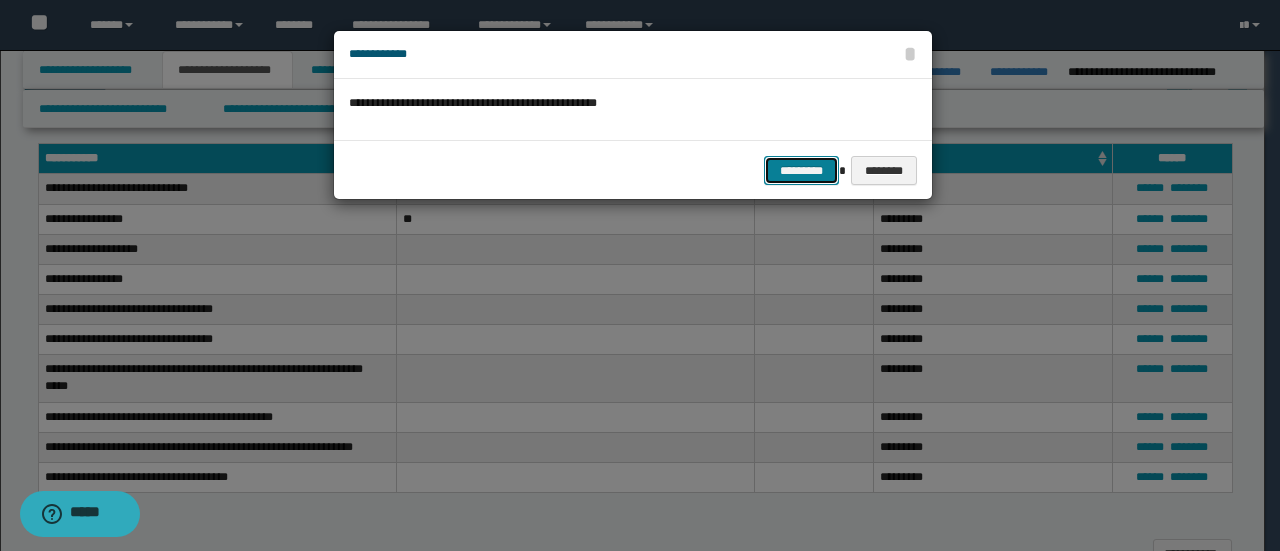 click on "*********" at bounding box center (801, 170) 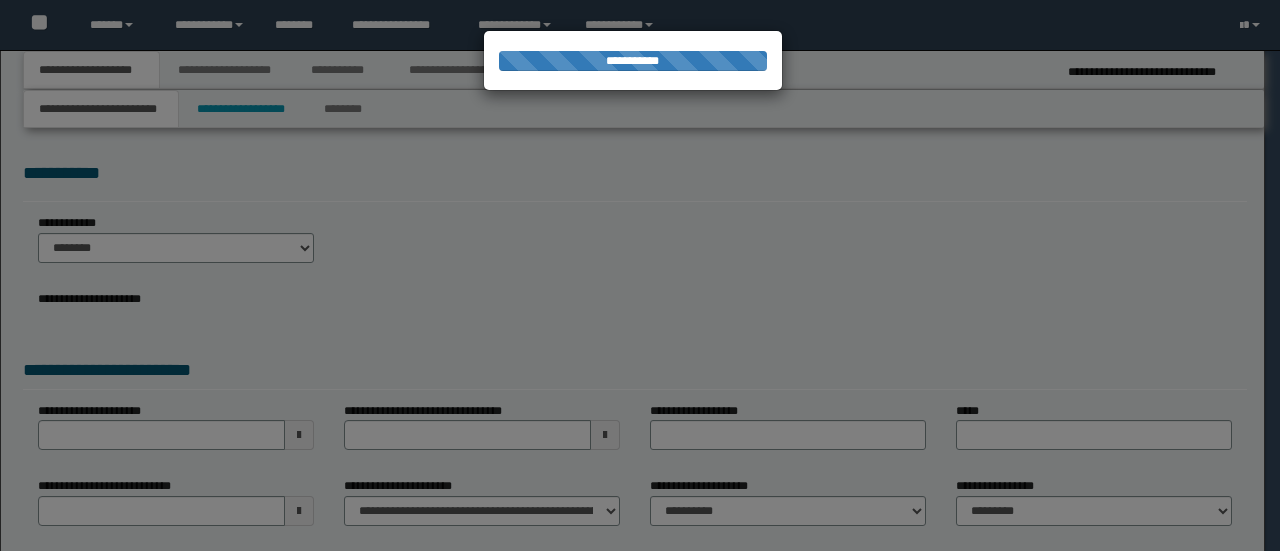 scroll, scrollTop: 0, scrollLeft: 0, axis: both 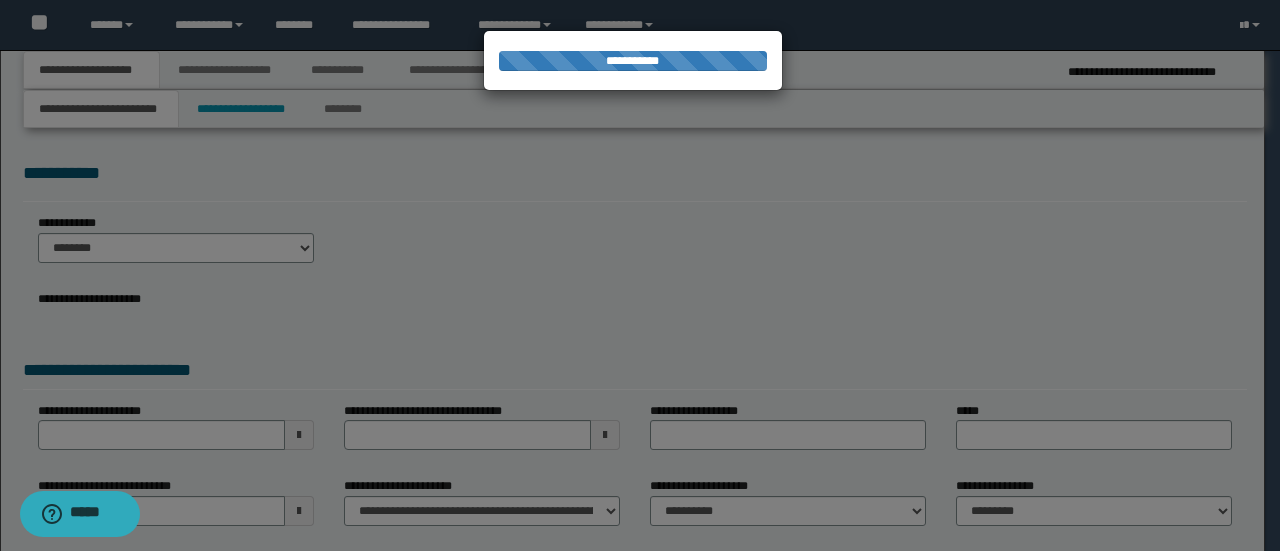 select on "**" 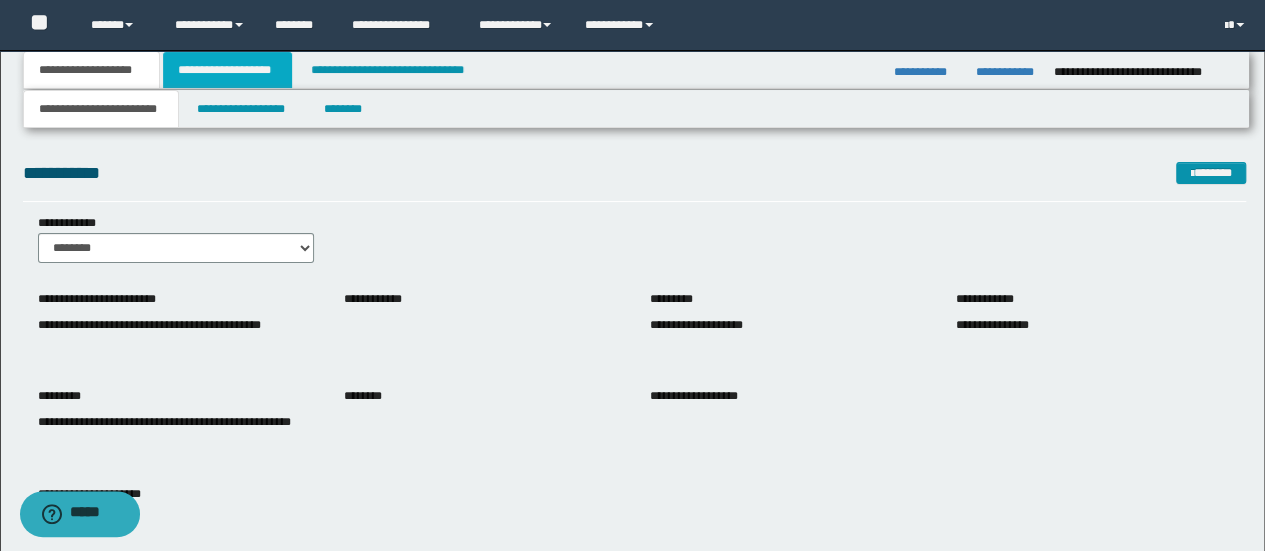 click on "**********" at bounding box center [227, 70] 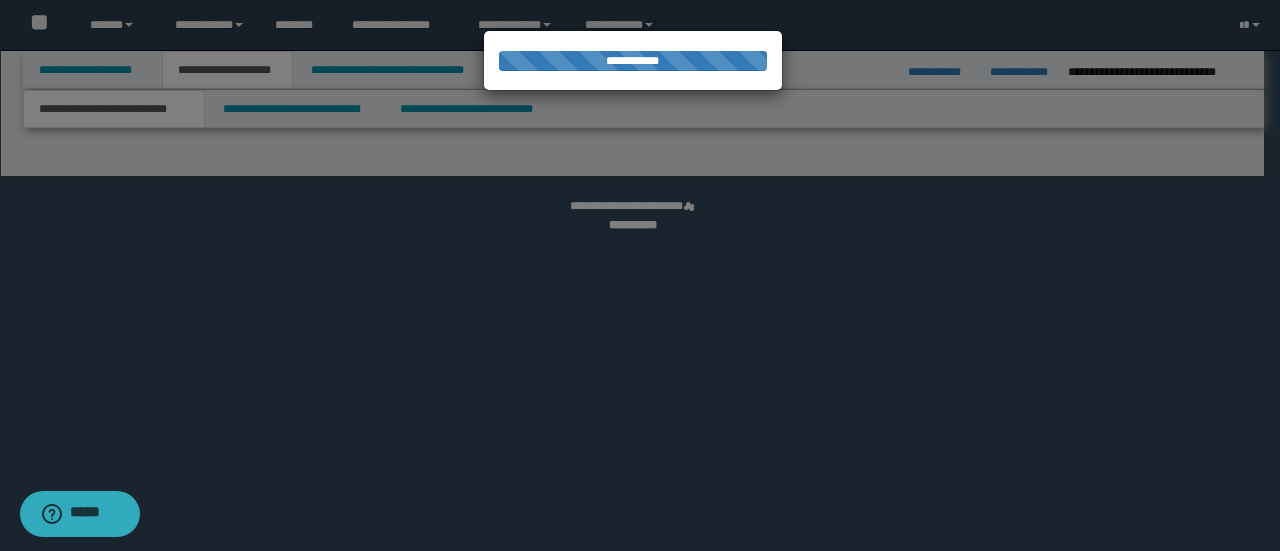 click at bounding box center [640, 275] 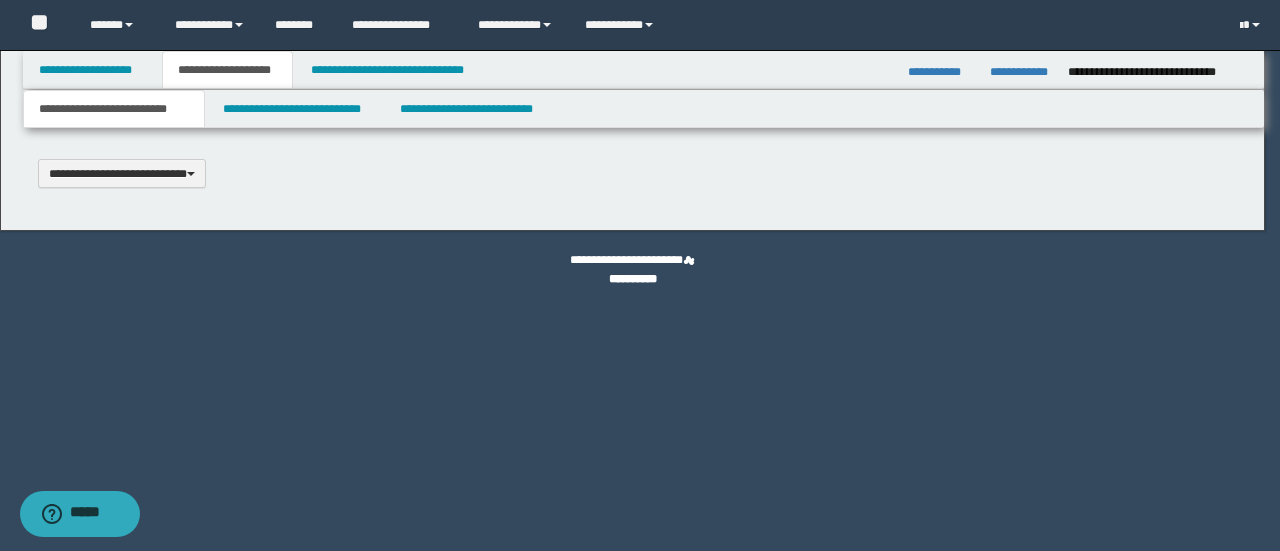 scroll, scrollTop: 0, scrollLeft: 0, axis: both 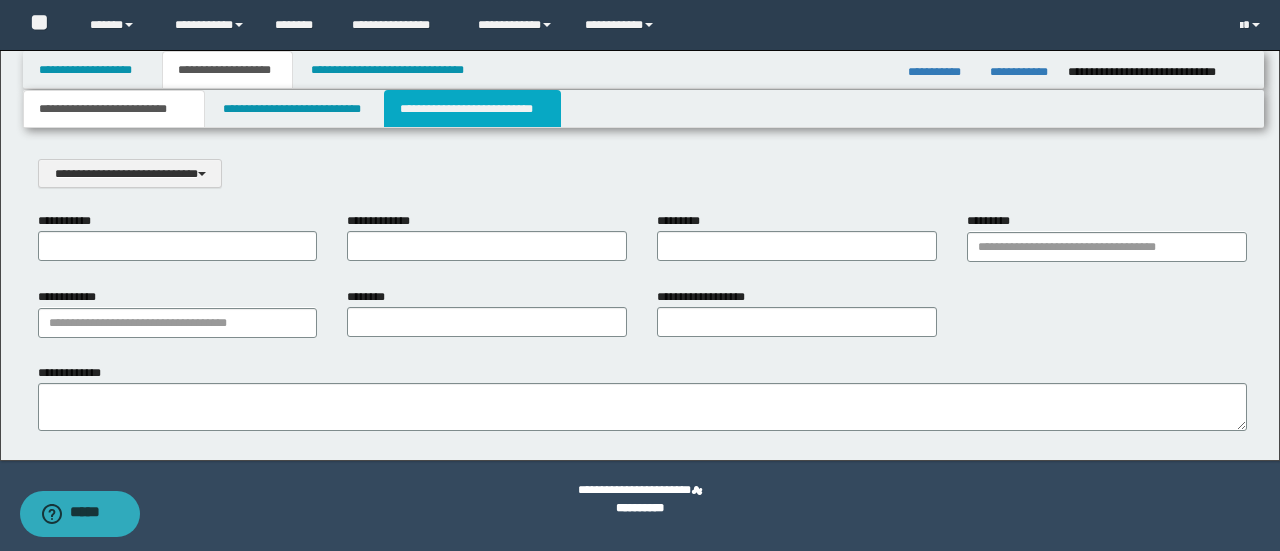 click on "**********" at bounding box center (472, 109) 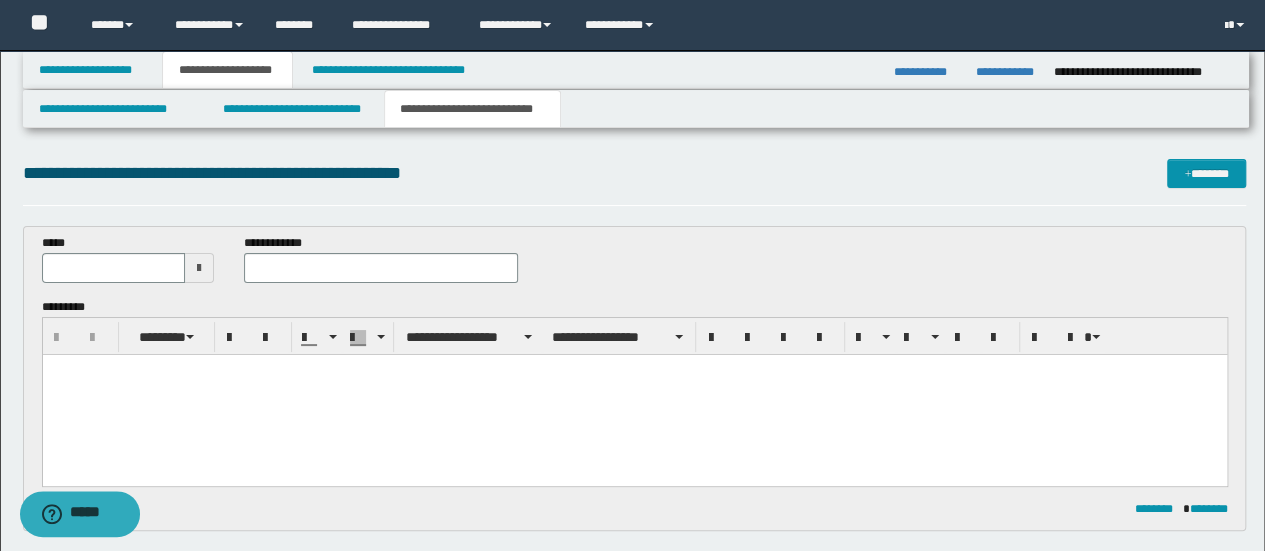 scroll, scrollTop: 0, scrollLeft: 0, axis: both 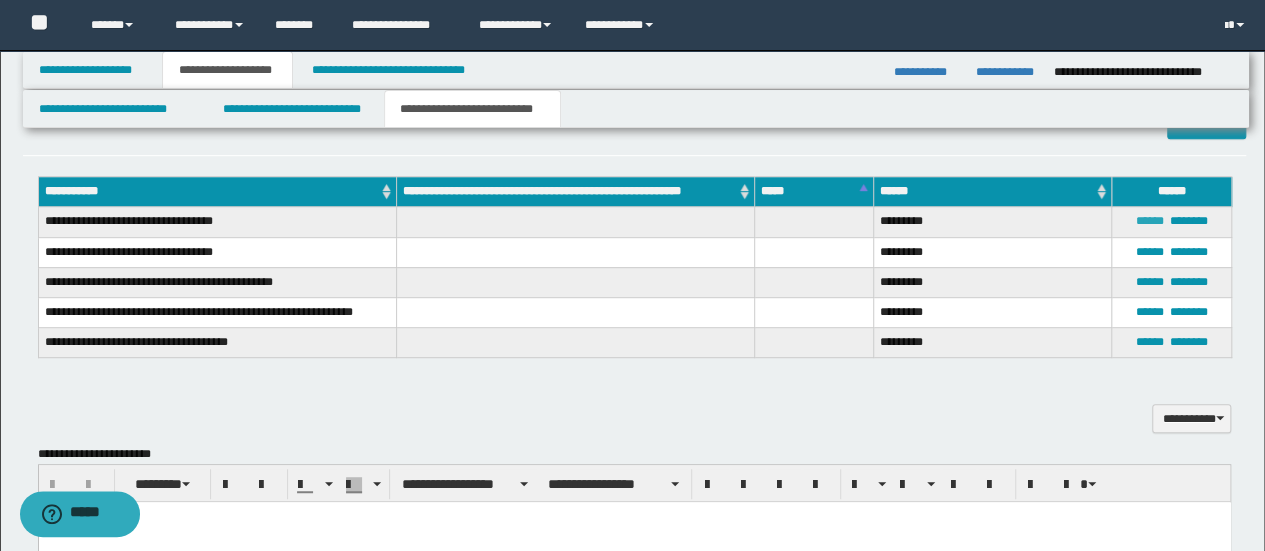 click on "******" at bounding box center (1150, 221) 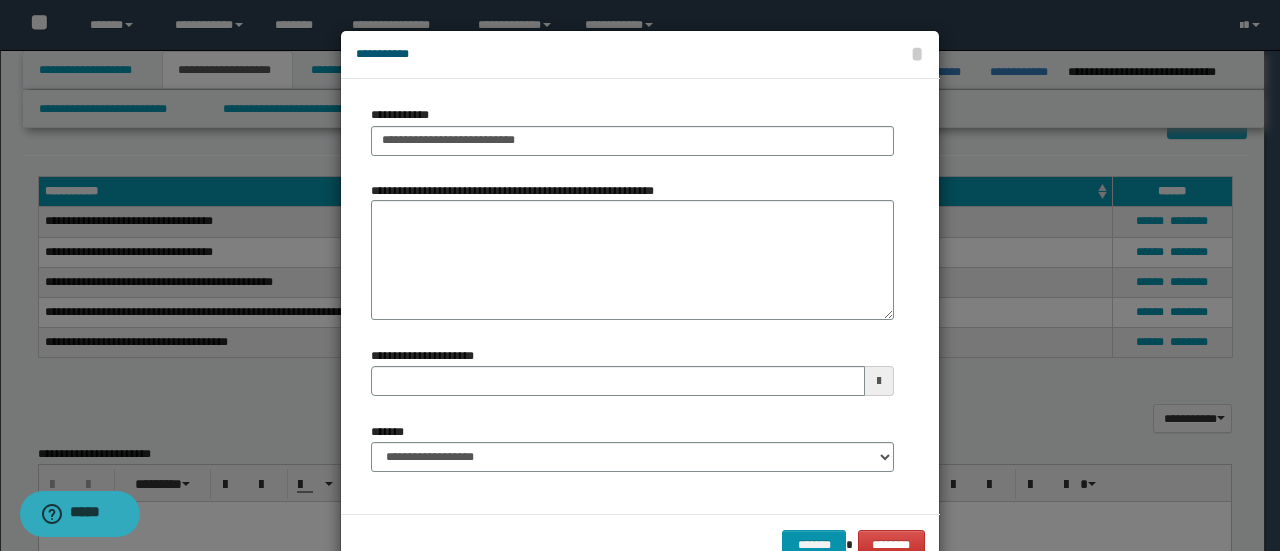 type 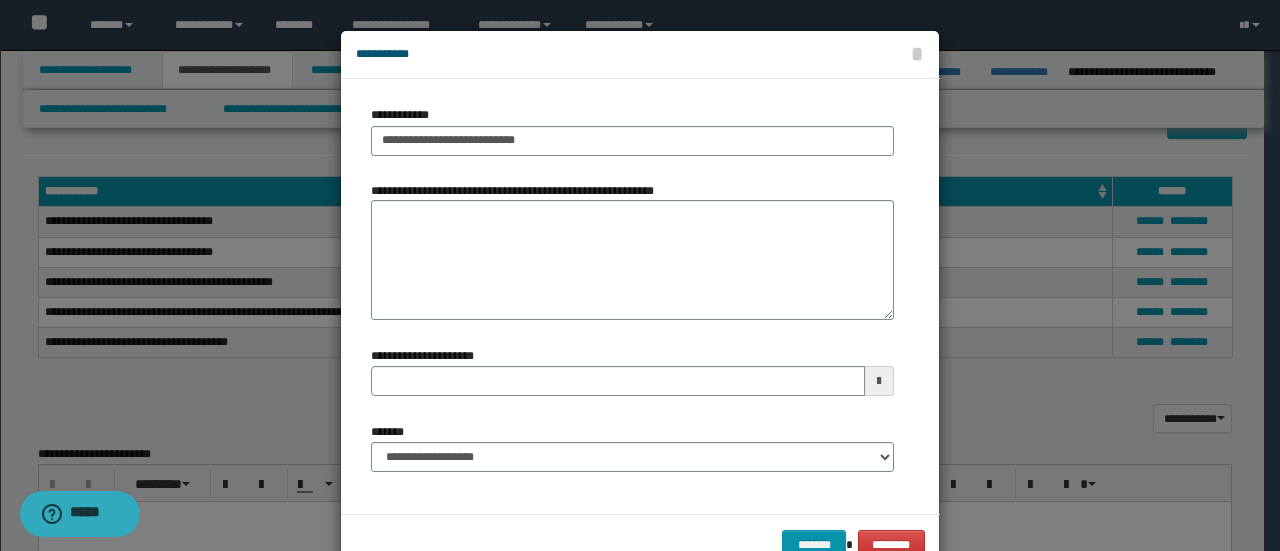 click on "**********" at bounding box center (632, 455) 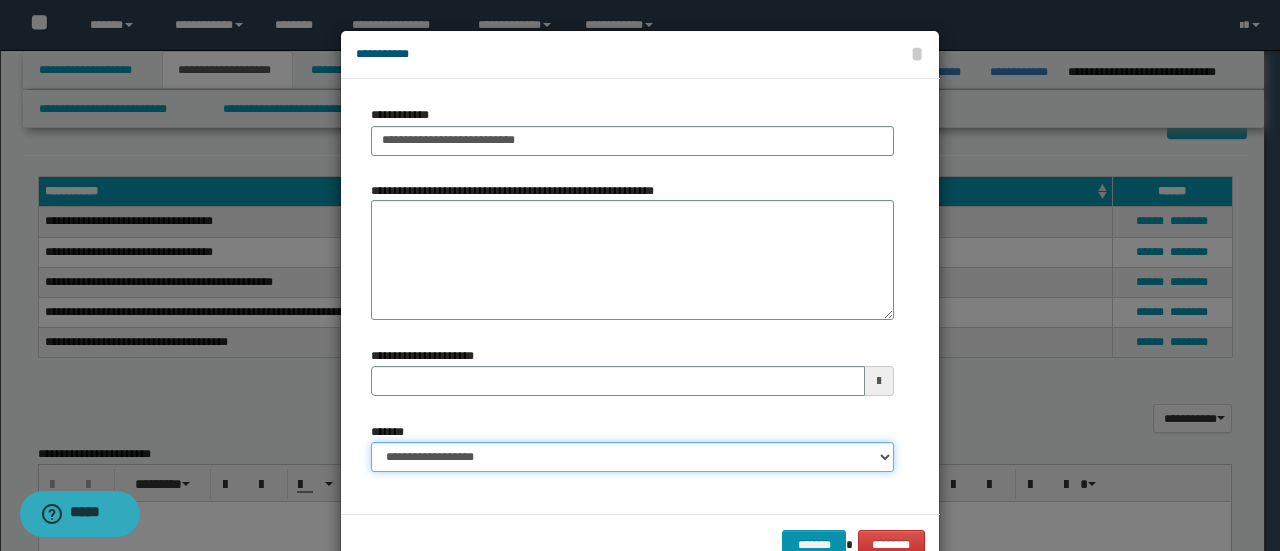 click on "**********" at bounding box center (632, 457) 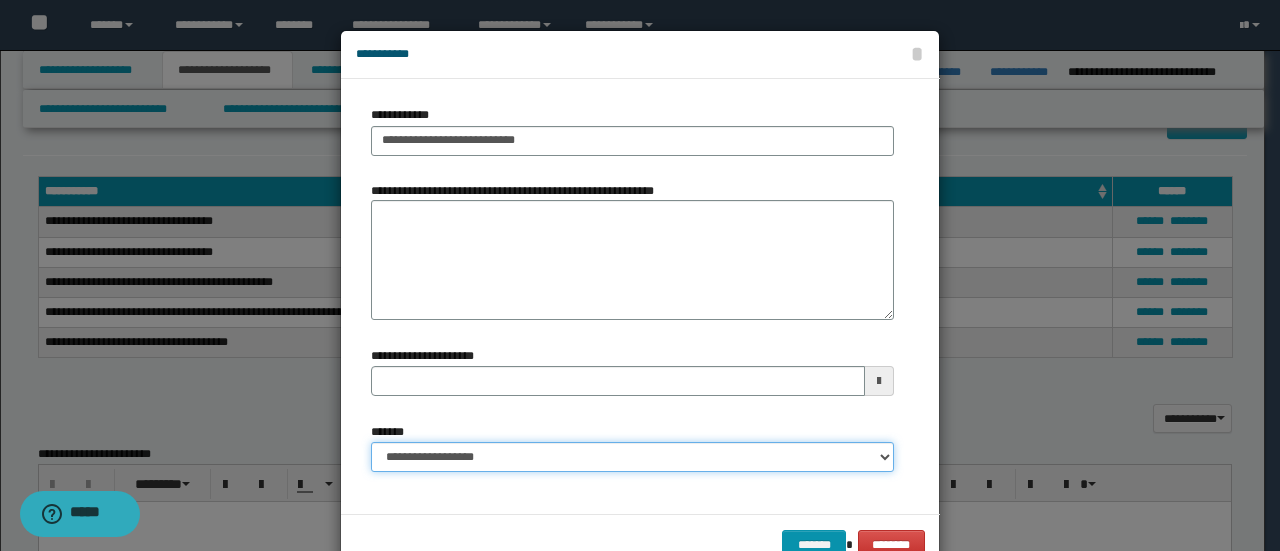 select on "*" 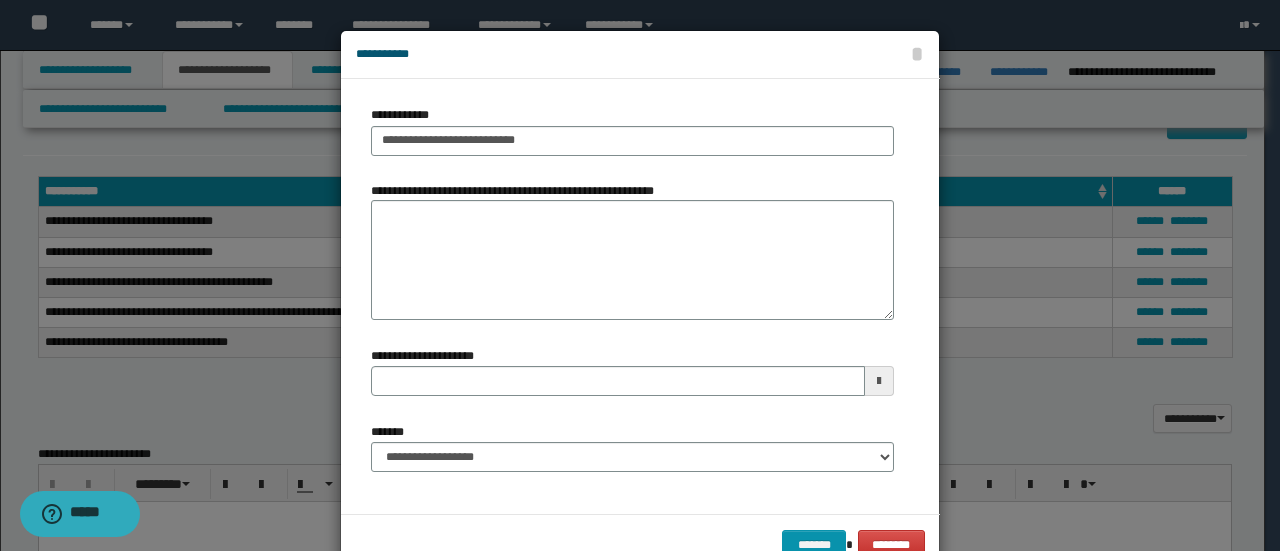 click on "*******
********" at bounding box center (640, 544) 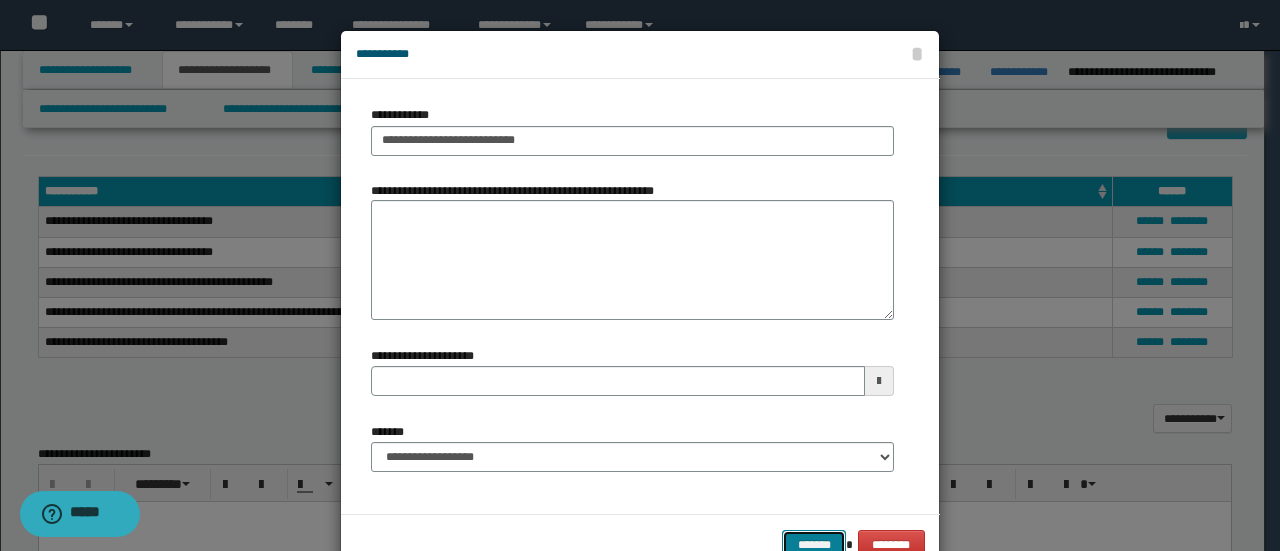click on "*******" at bounding box center [814, 544] 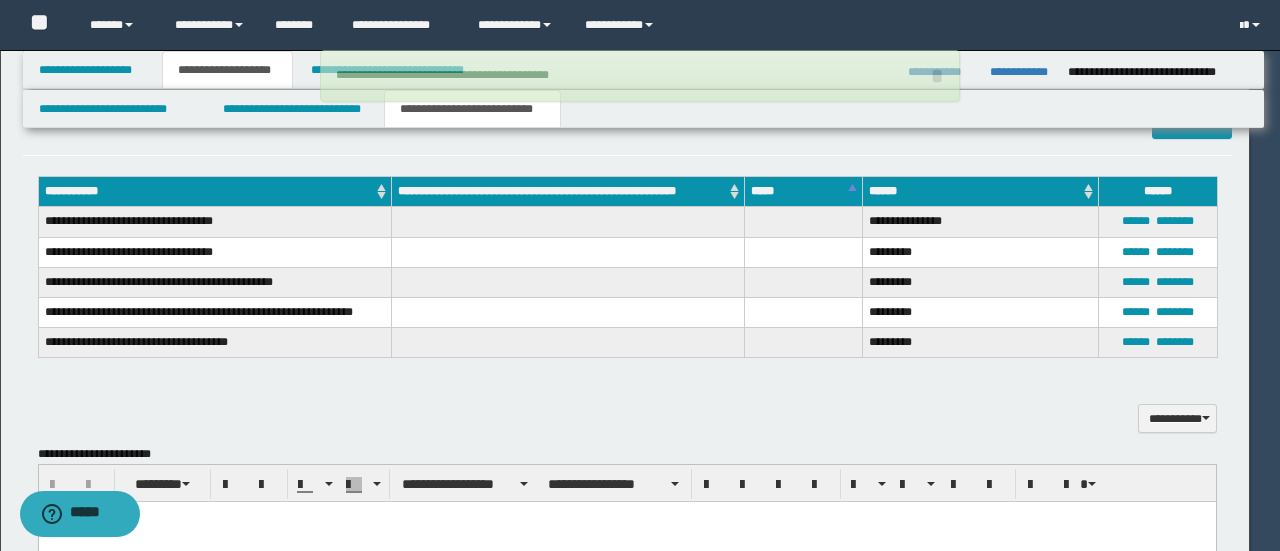 type 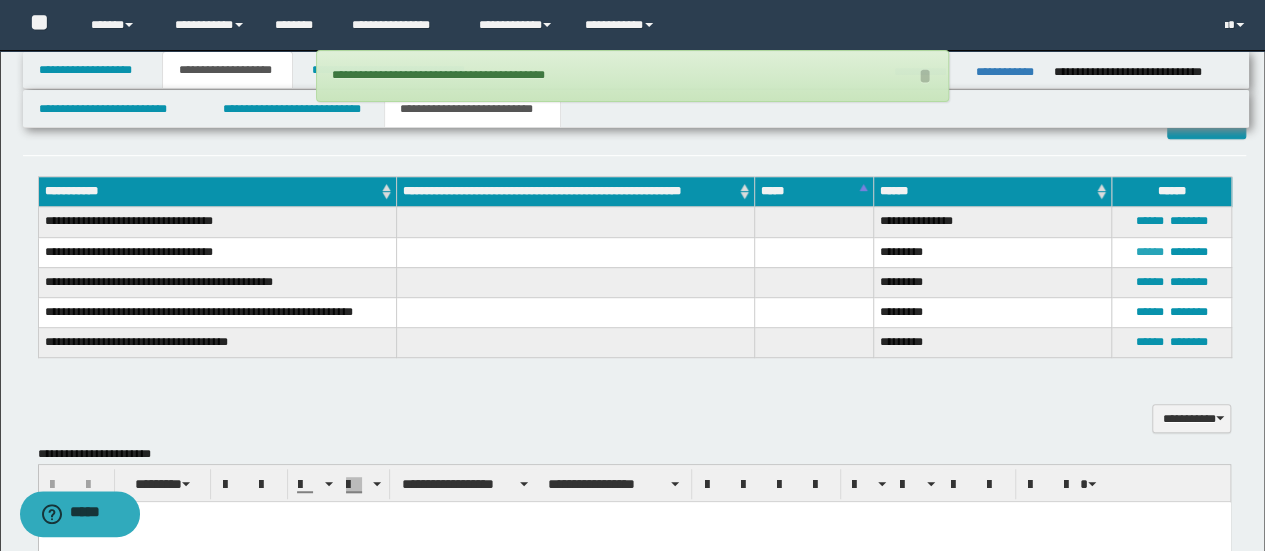 click on "******" at bounding box center (1150, 252) 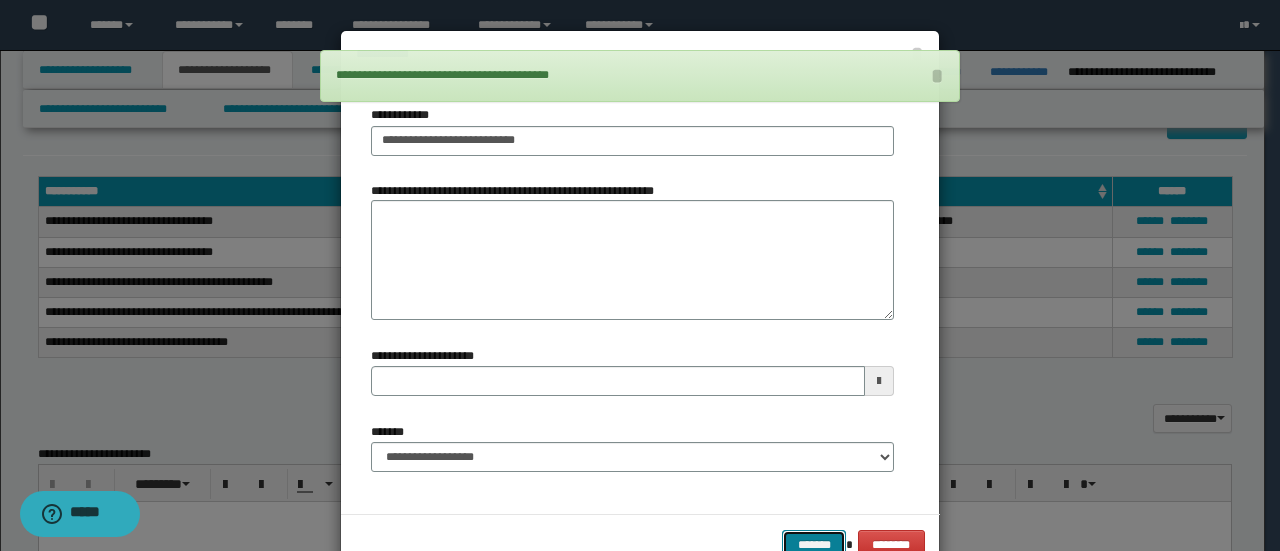 click on "*******" at bounding box center (814, 544) 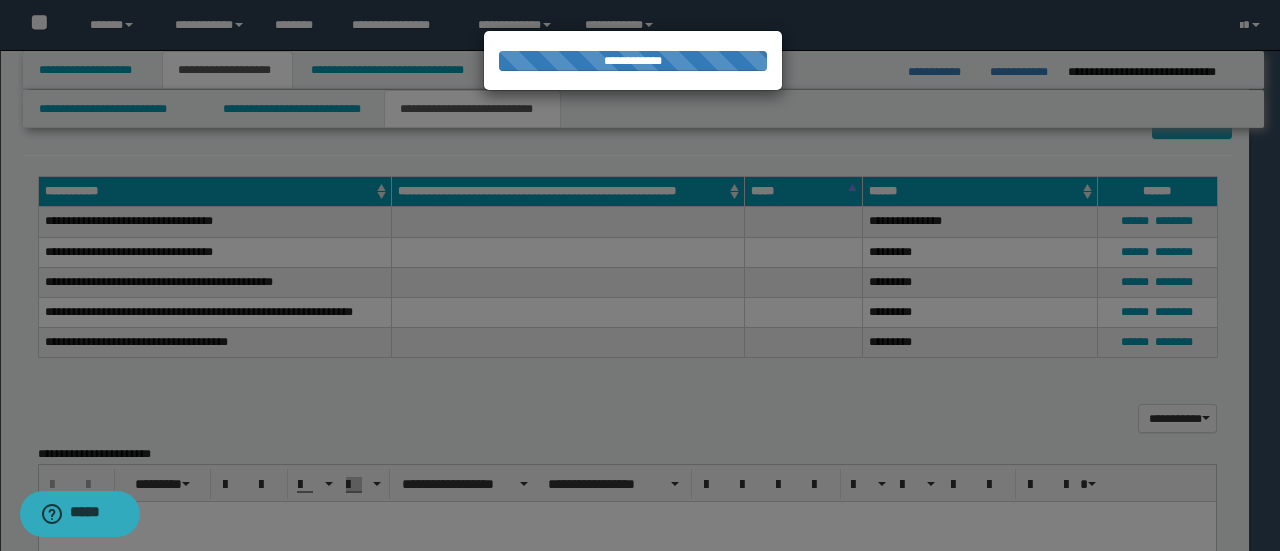 type 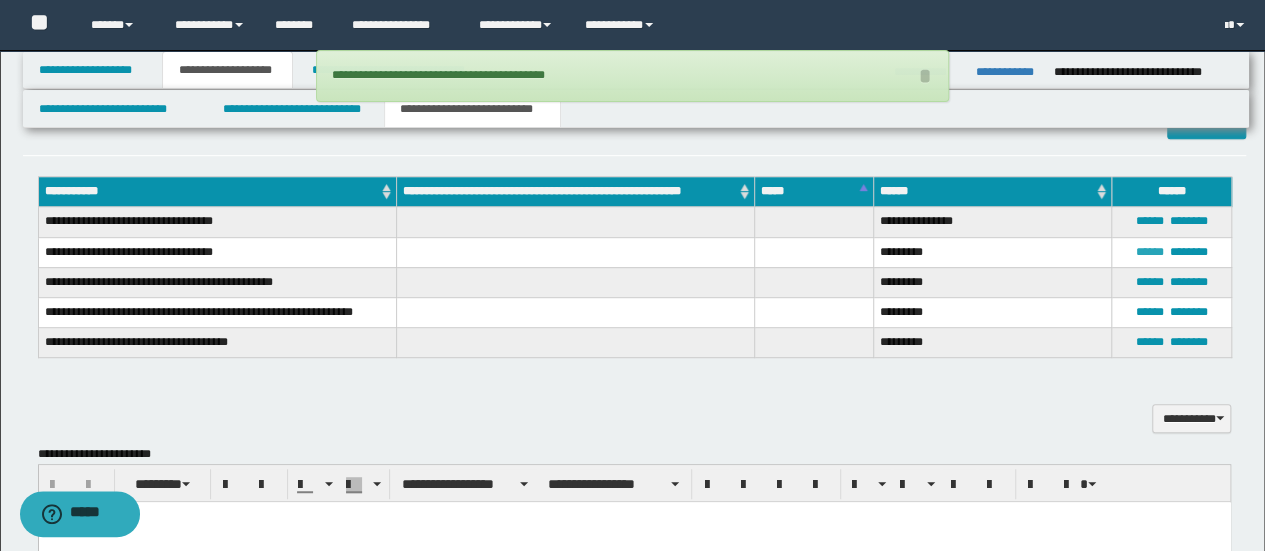 click on "******" at bounding box center (1150, 252) 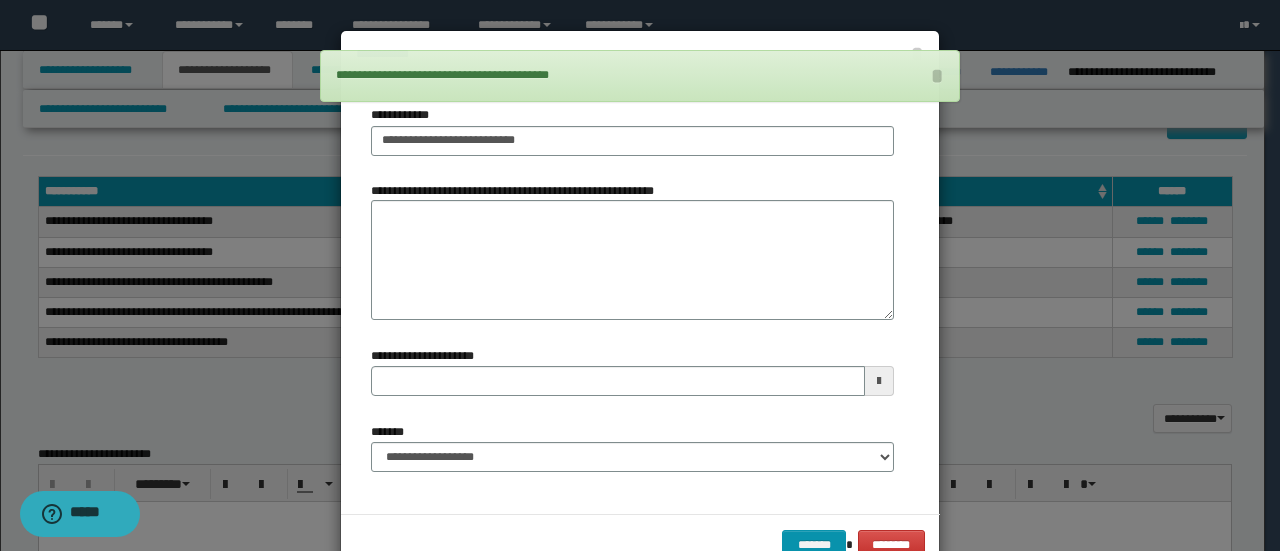 type 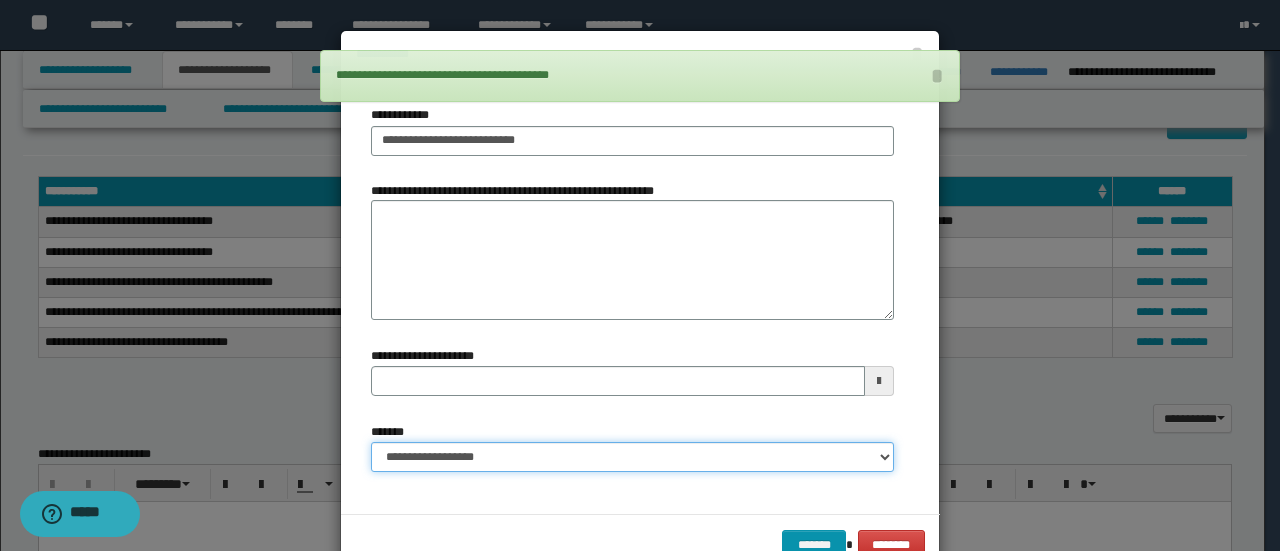 click on "**********" at bounding box center [632, 457] 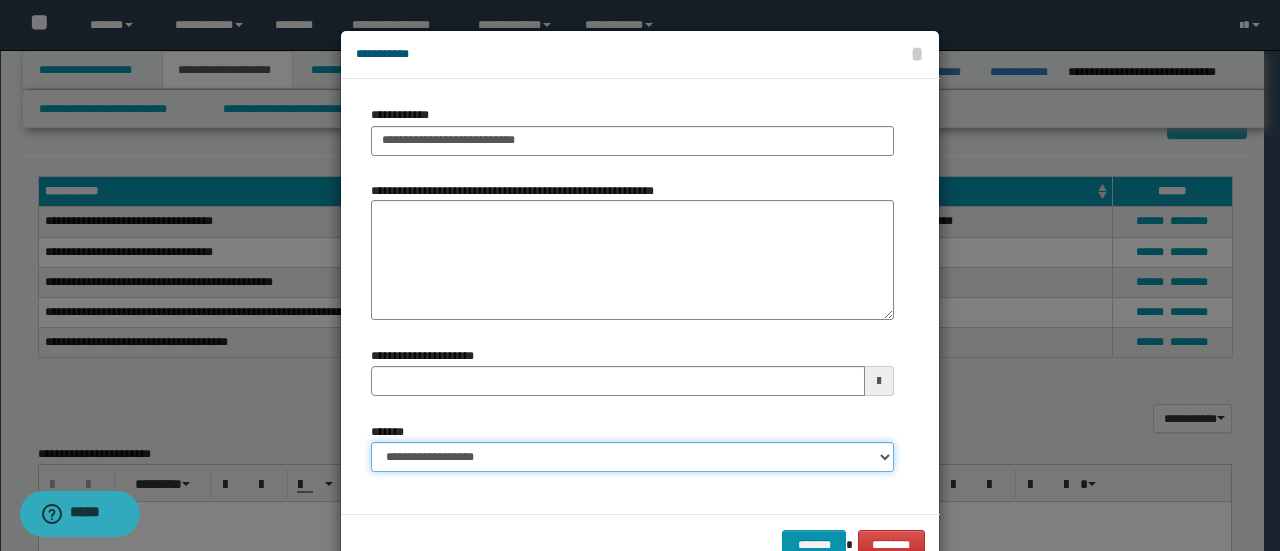 select on "*" 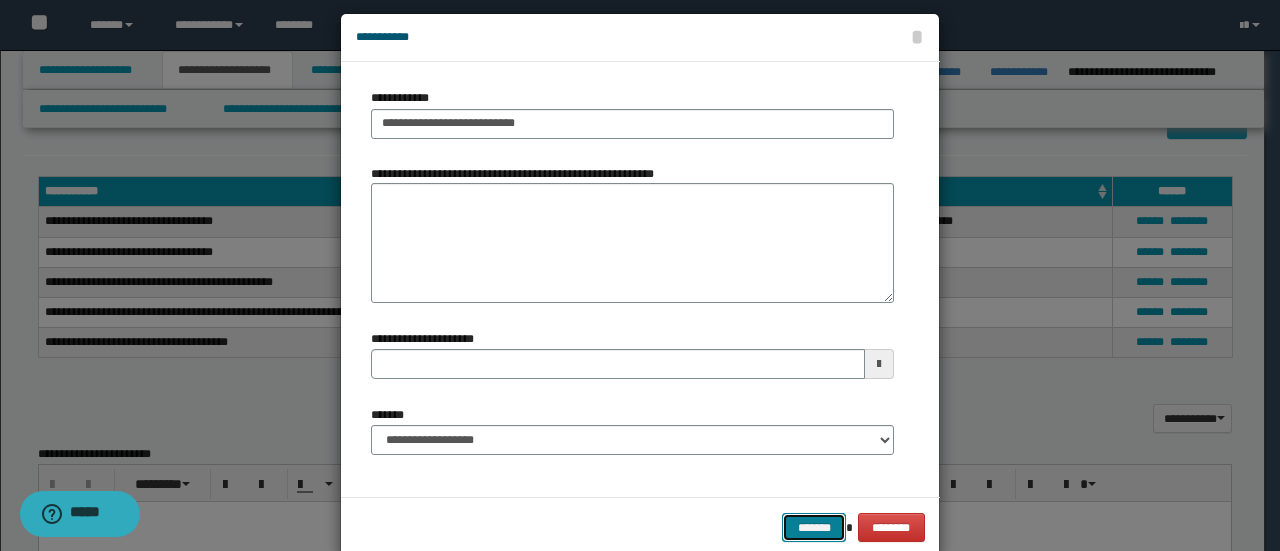 click on "*******" at bounding box center [814, 527] 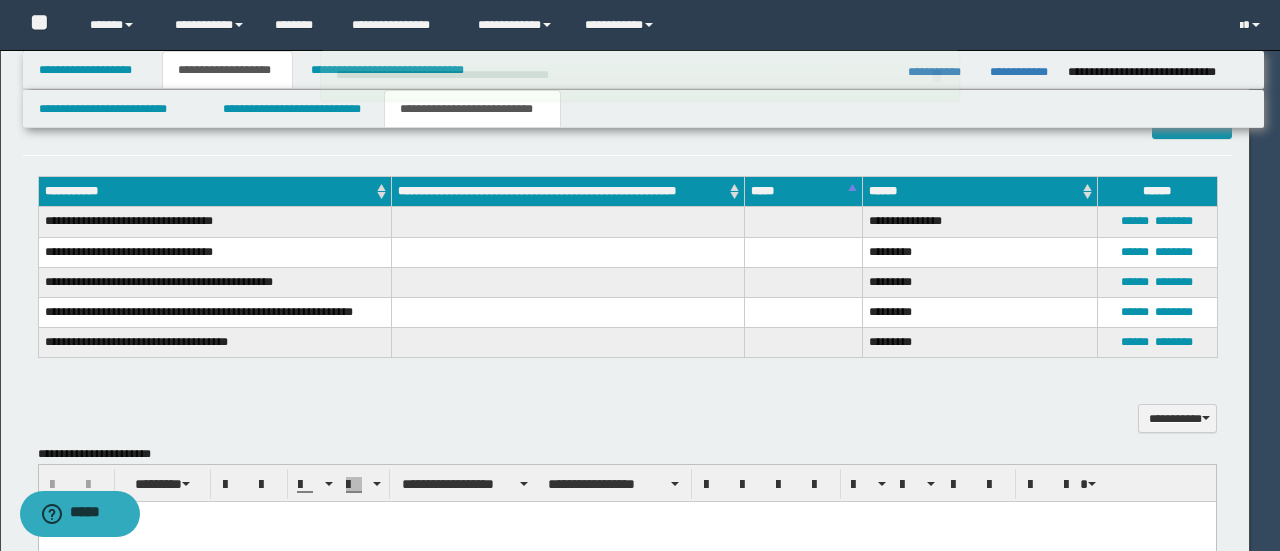 type 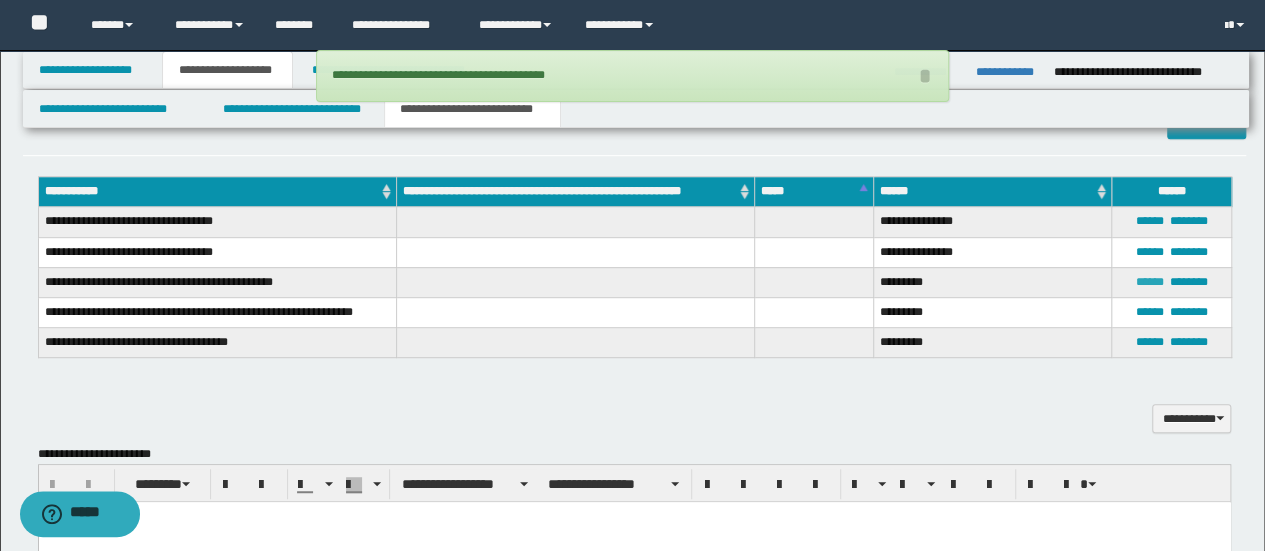 click on "******" at bounding box center [1150, 282] 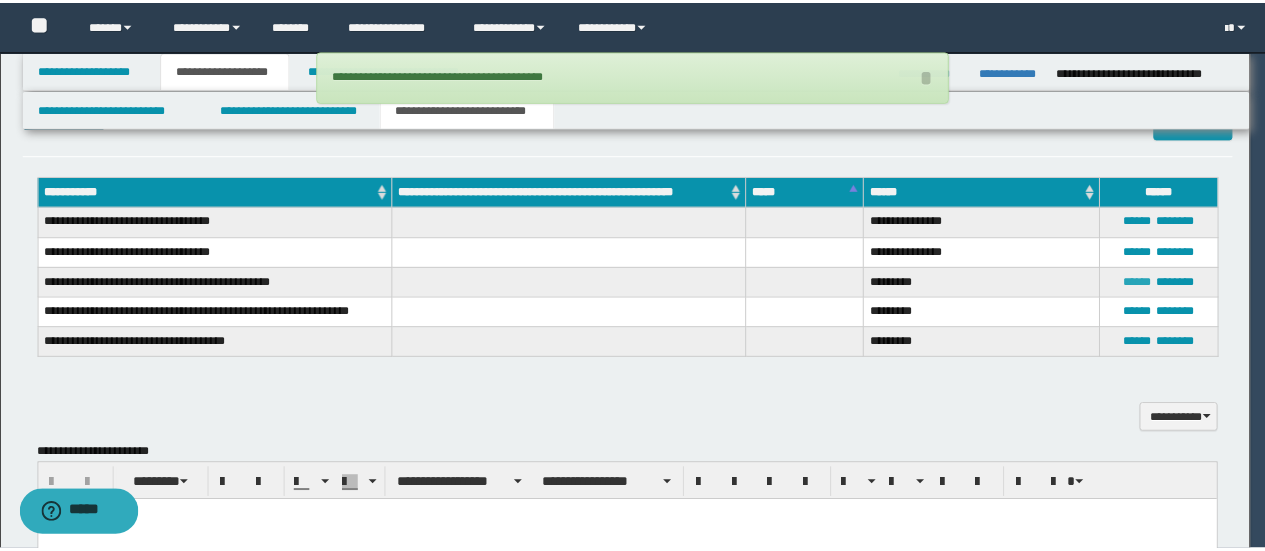 scroll, scrollTop: 0, scrollLeft: 0, axis: both 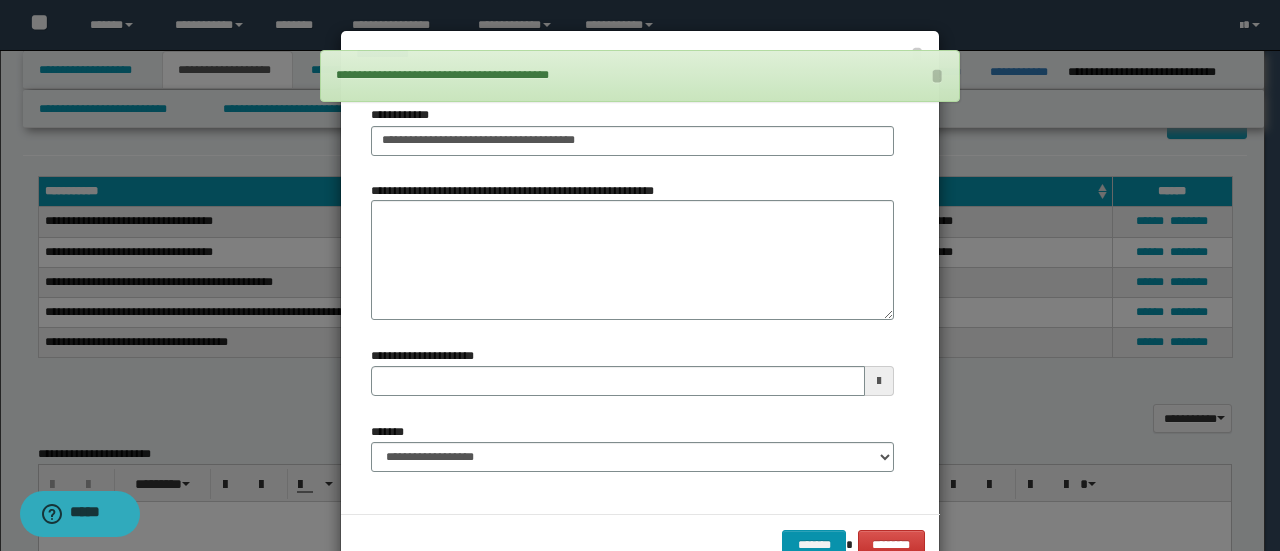 type 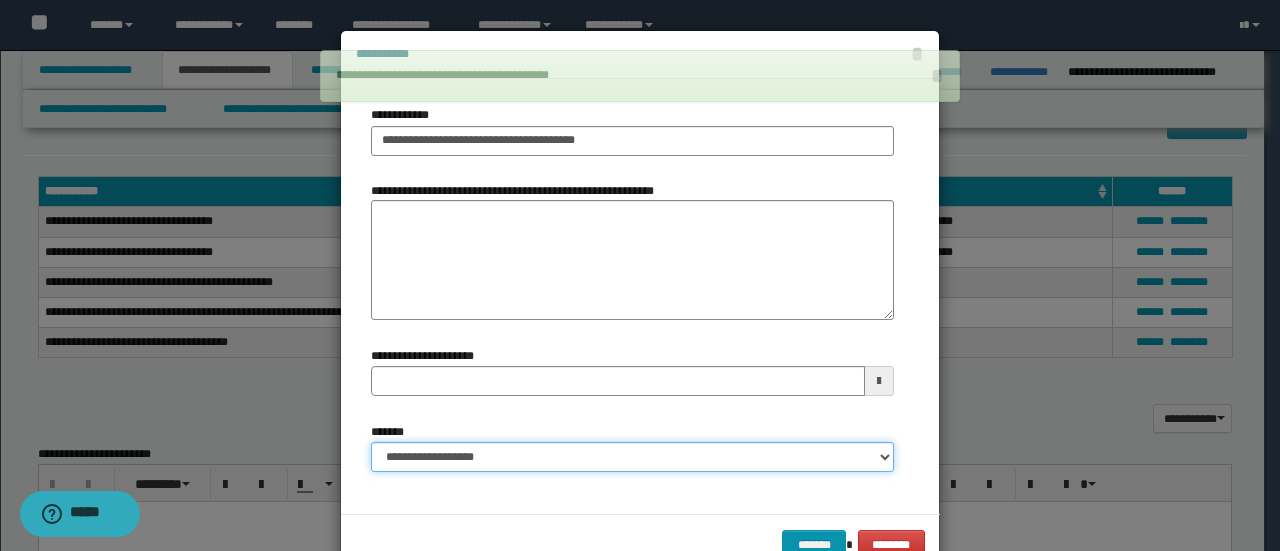 click on "**********" at bounding box center (632, 457) 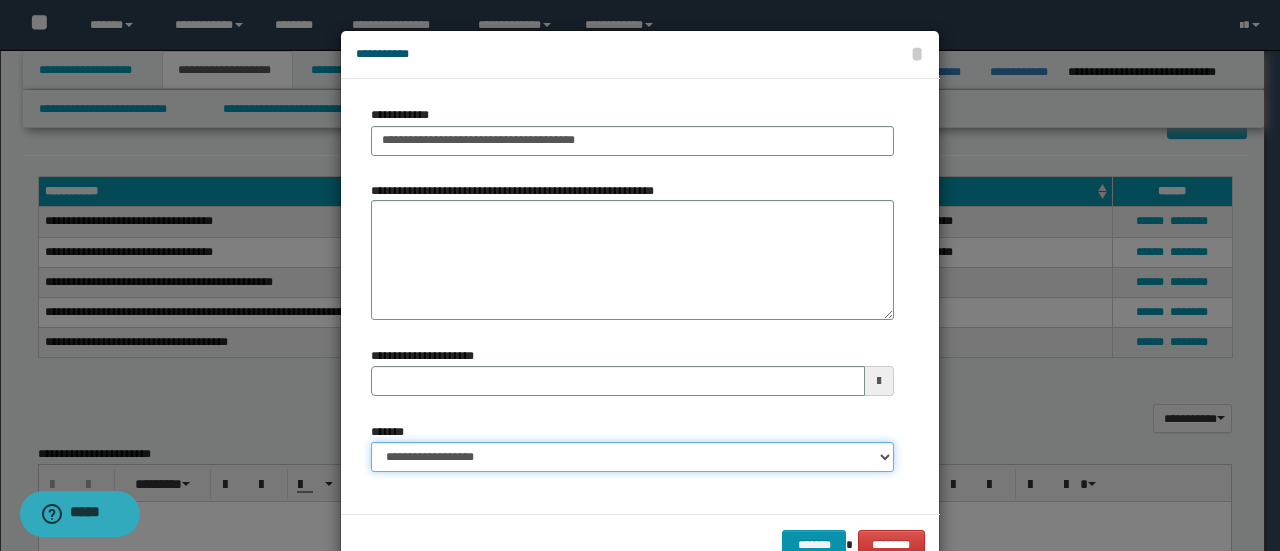 select on "*" 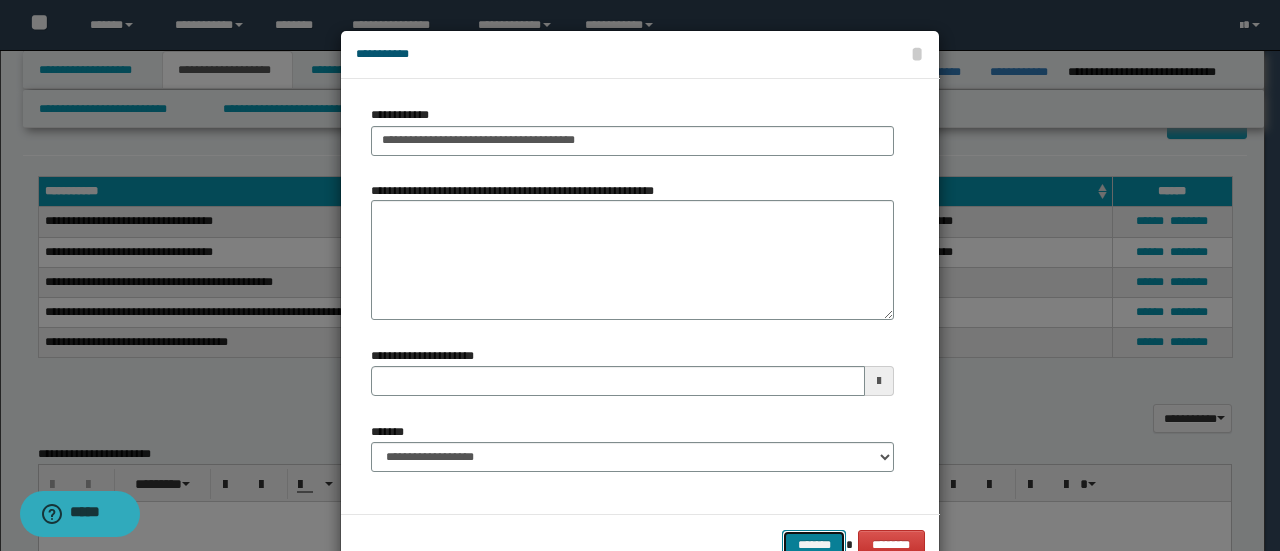 click on "*******" at bounding box center [814, 544] 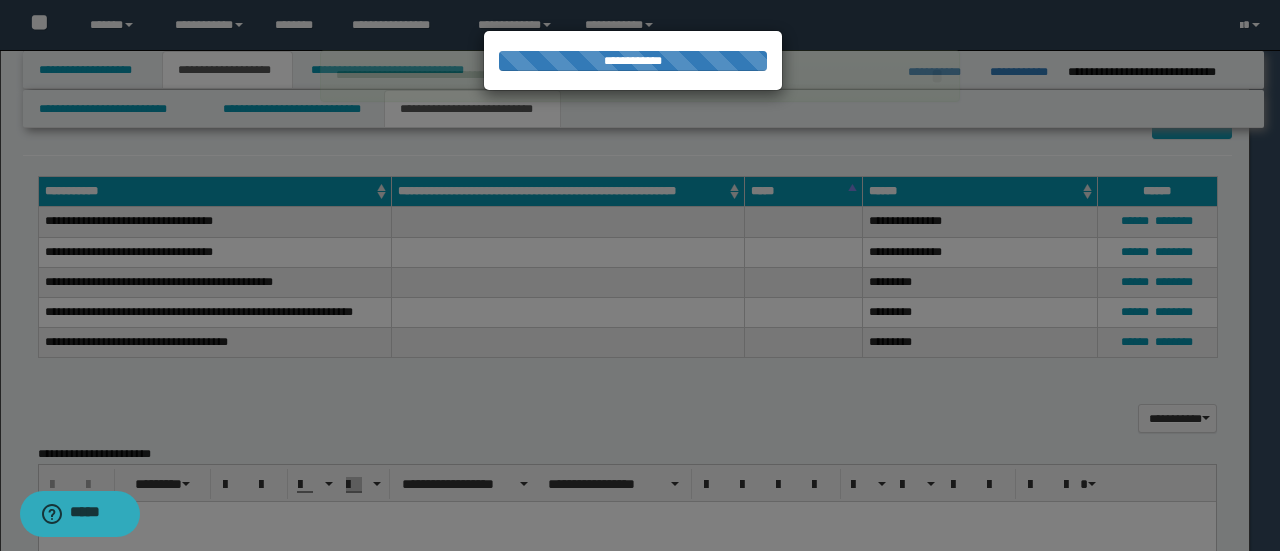 type 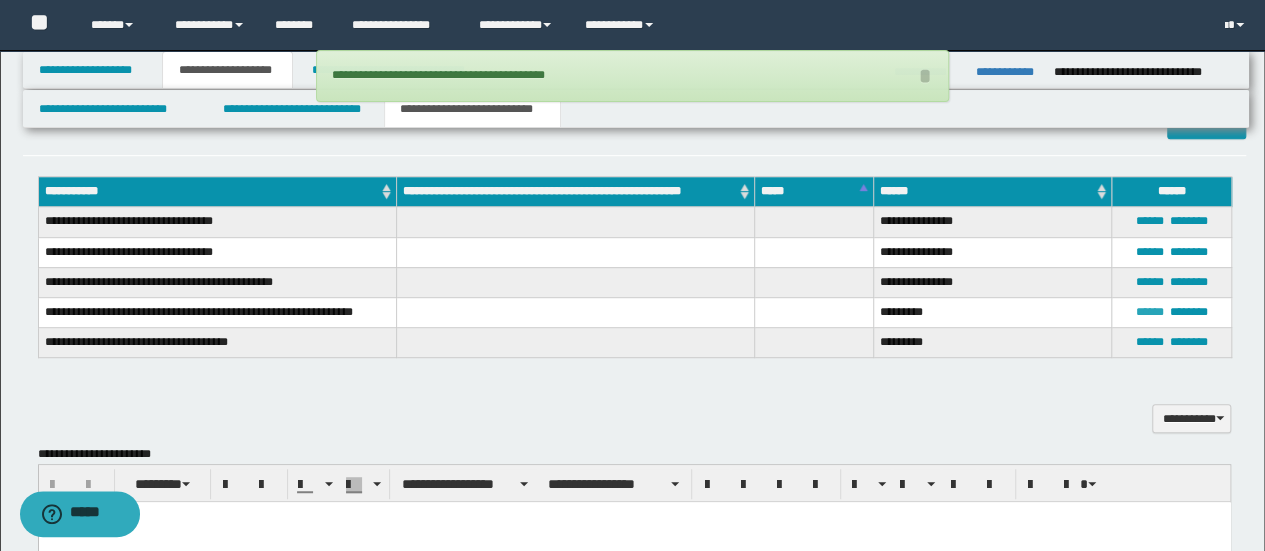 click on "******" at bounding box center [1150, 312] 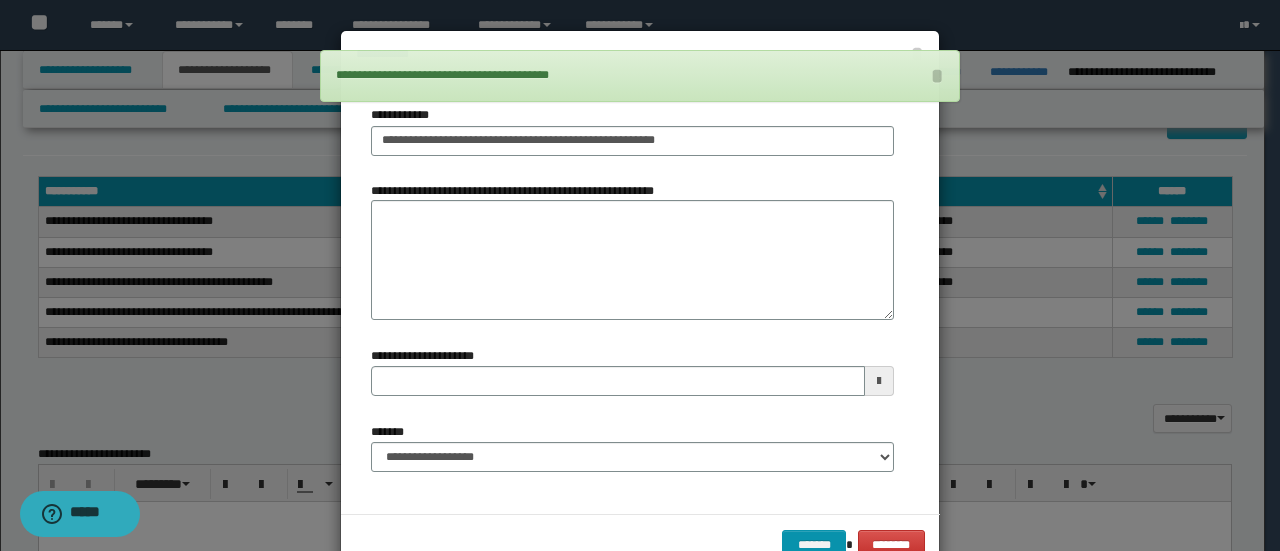 type 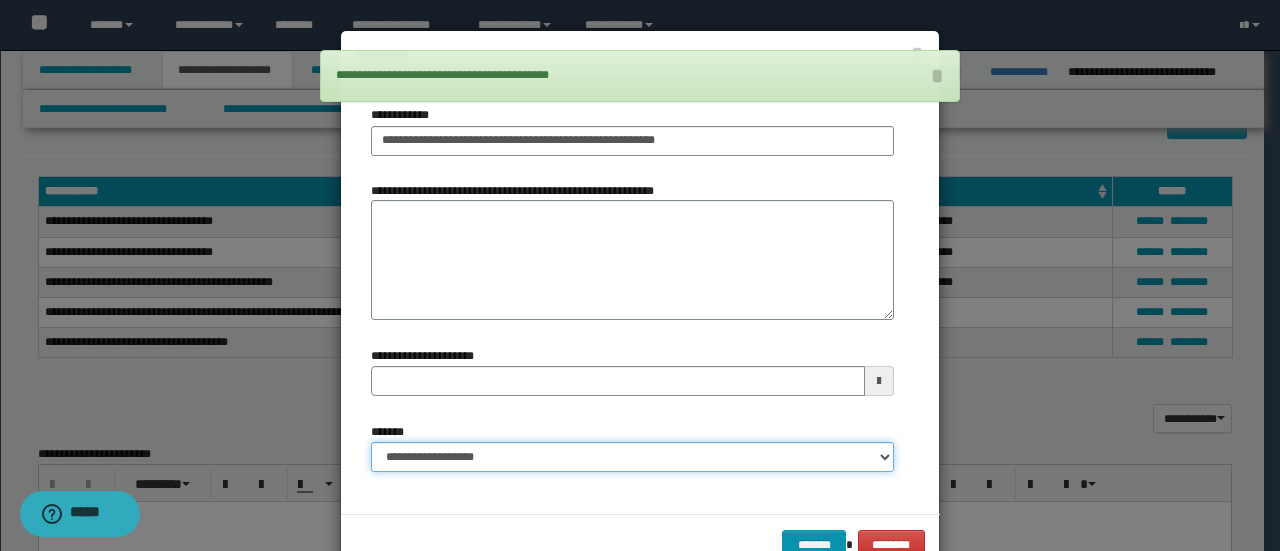 click on "**********" at bounding box center [632, 457] 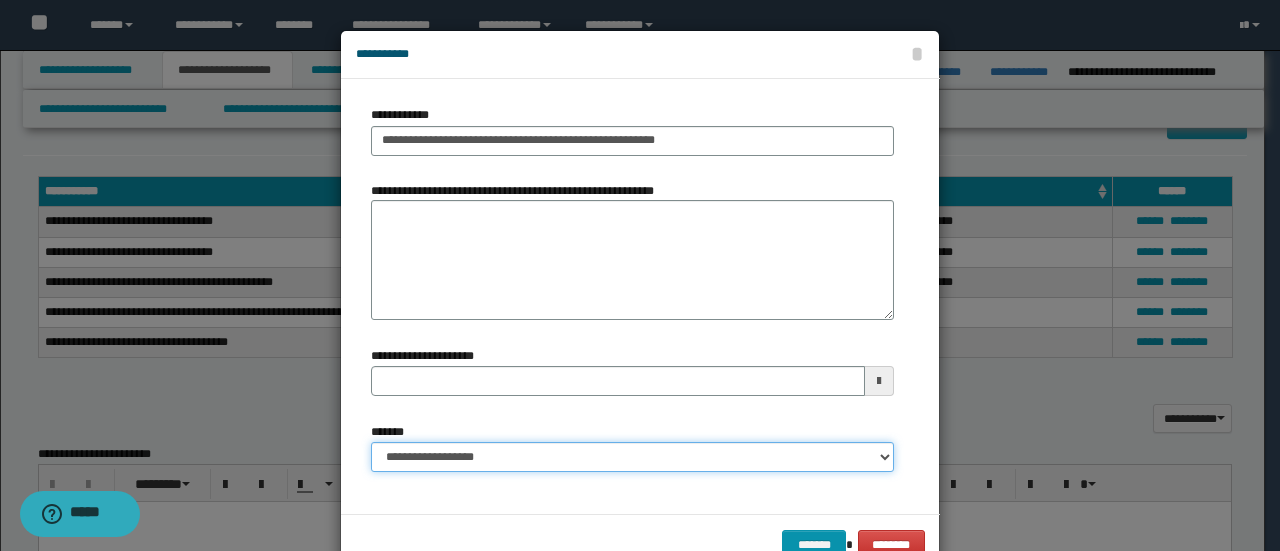 select on "*" 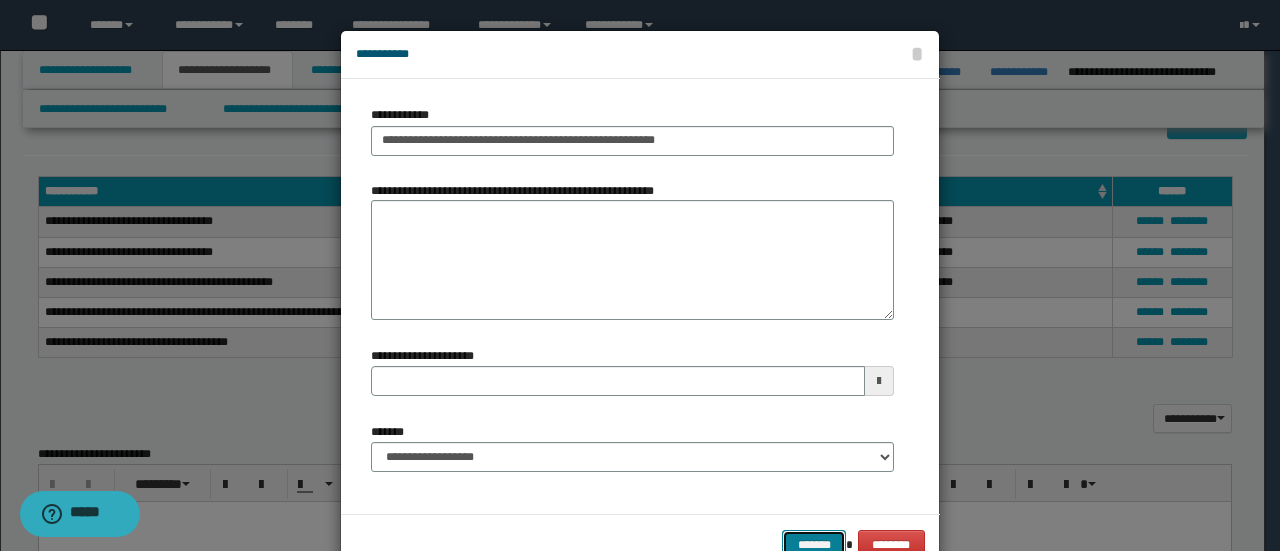 click on "*******" at bounding box center [814, 544] 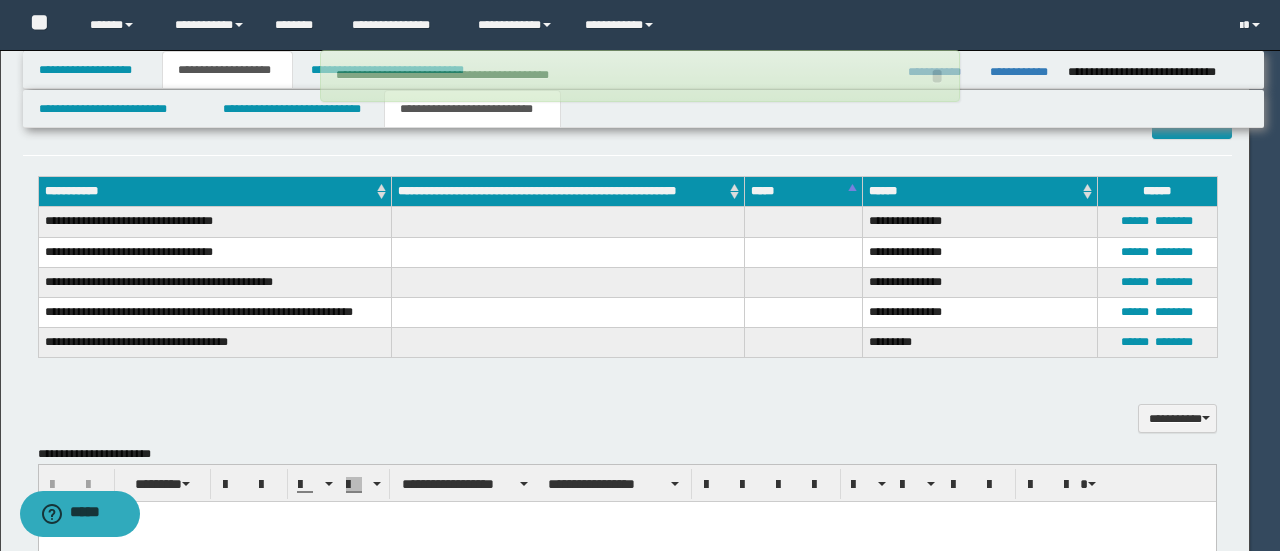 type 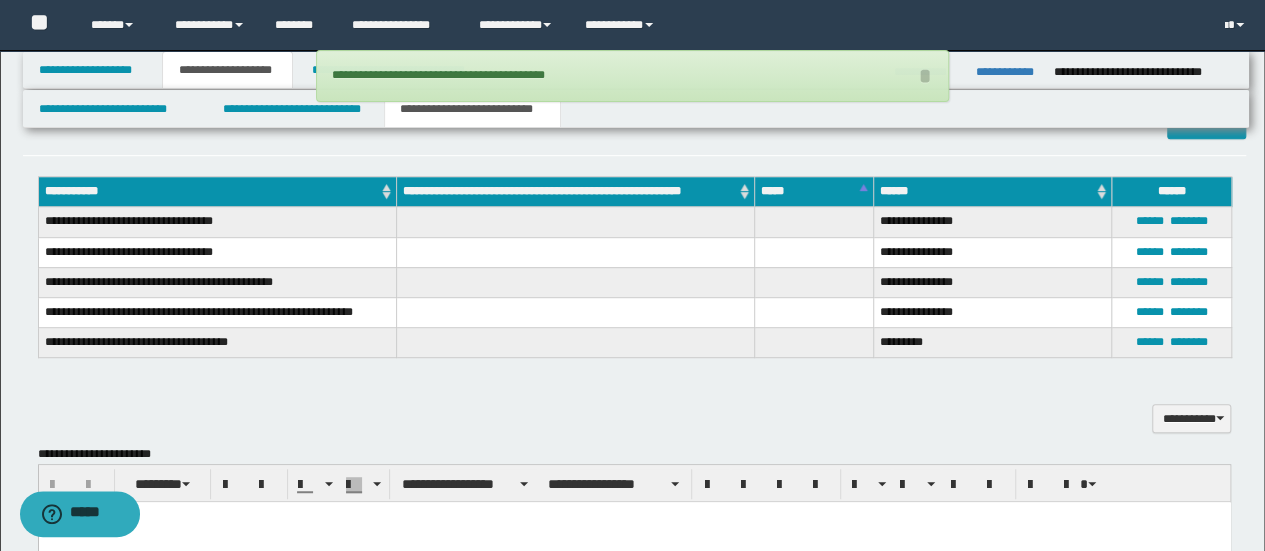 click on "******    ********" at bounding box center [1172, 343] 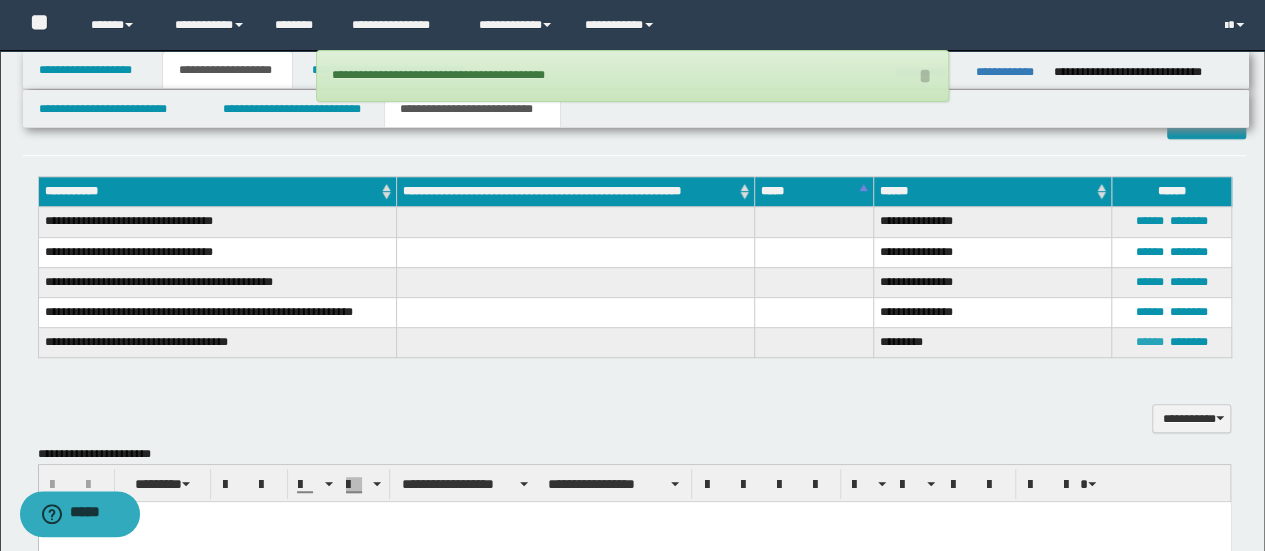 click on "******" at bounding box center (1150, 342) 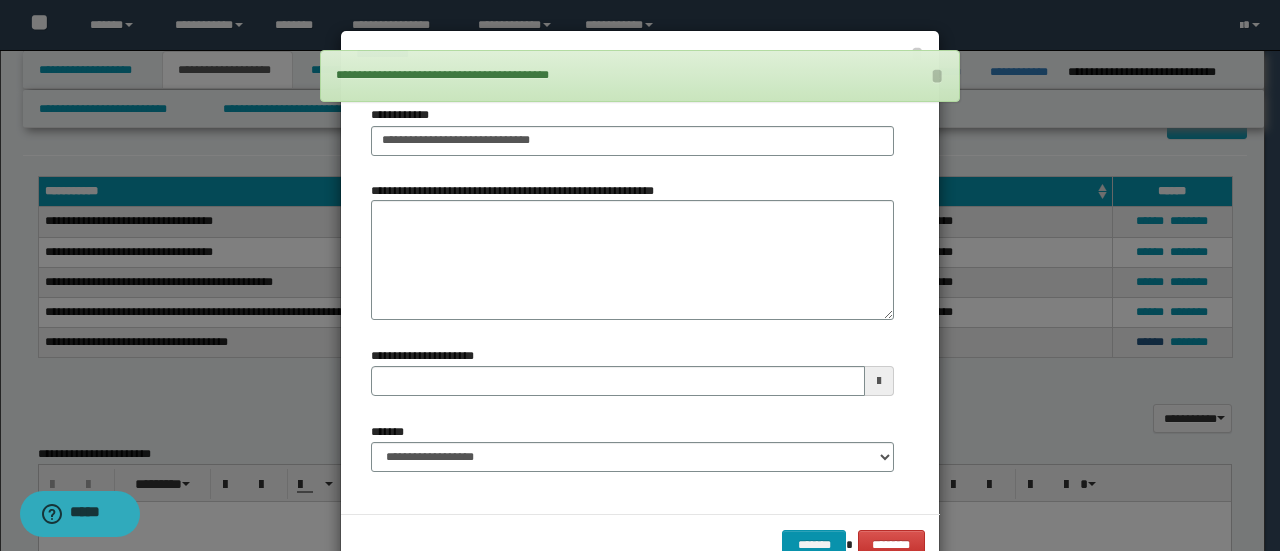 type 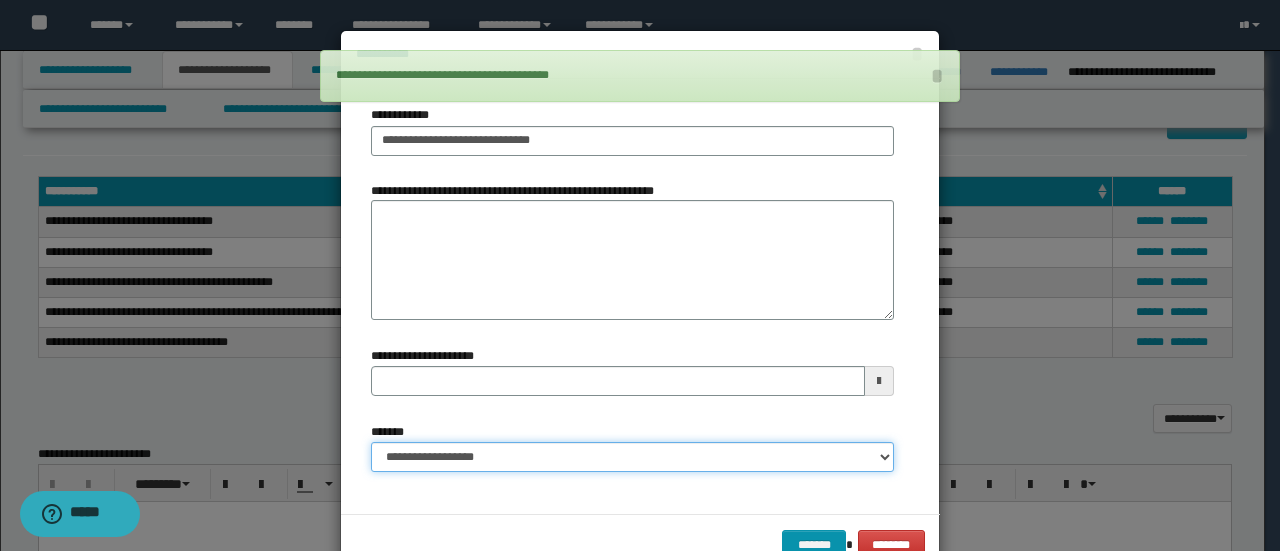 click on "**********" at bounding box center (632, 457) 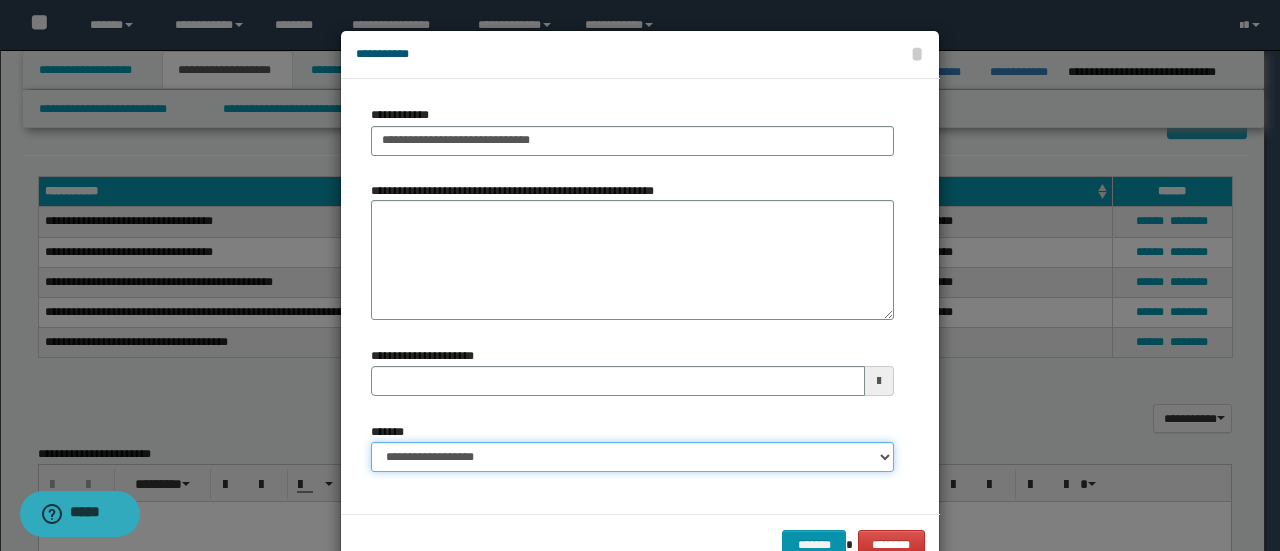 select on "*" 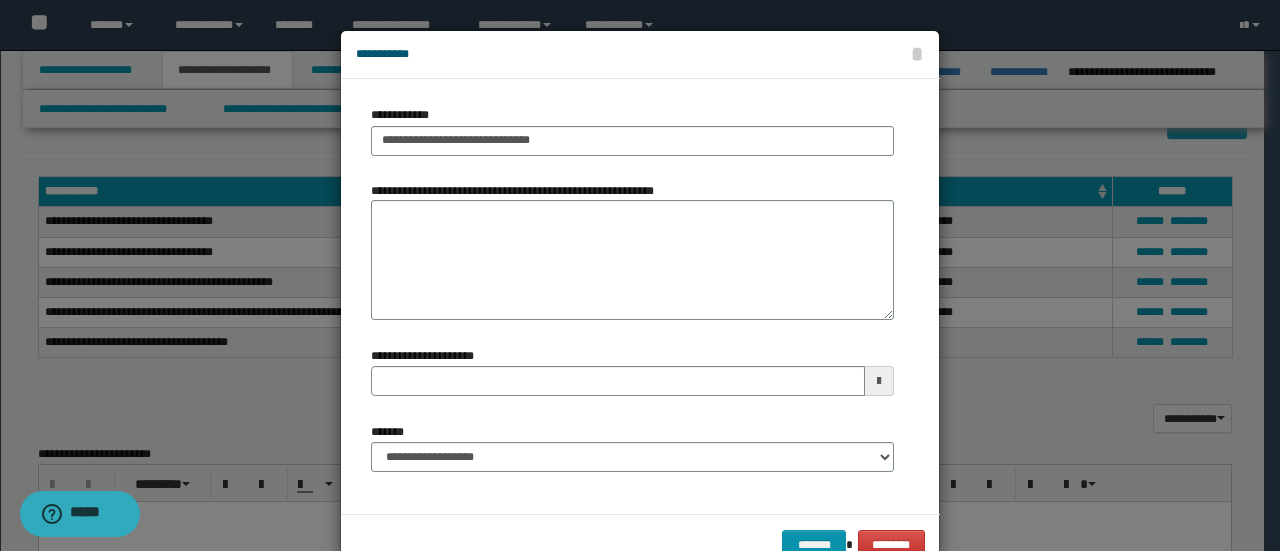 click on "*******
********" at bounding box center (640, 544) 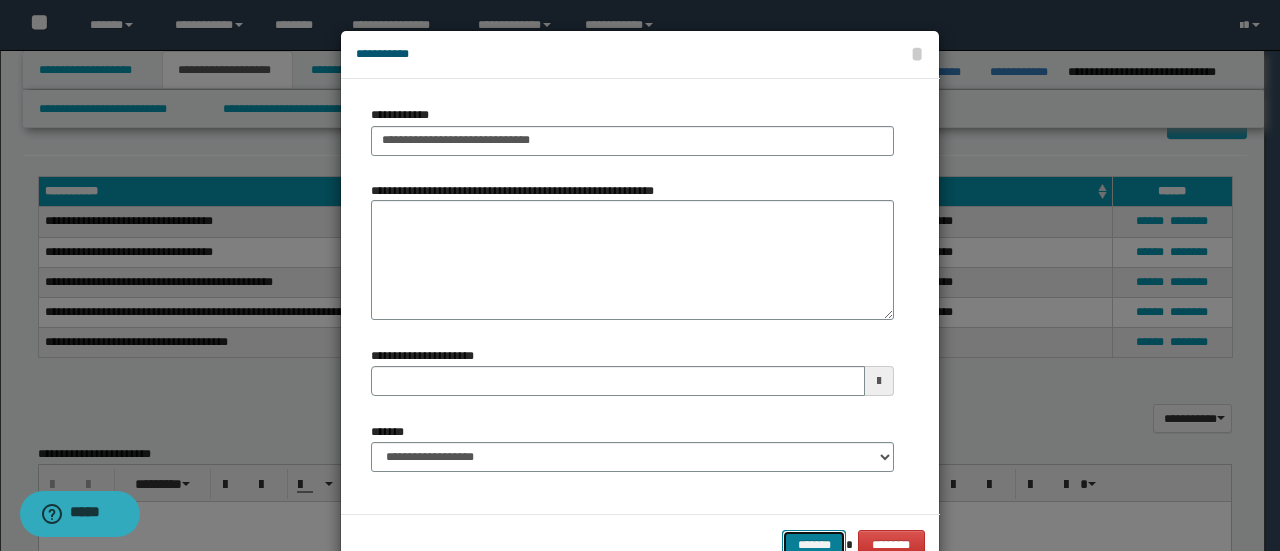 click on "*******" at bounding box center (814, 544) 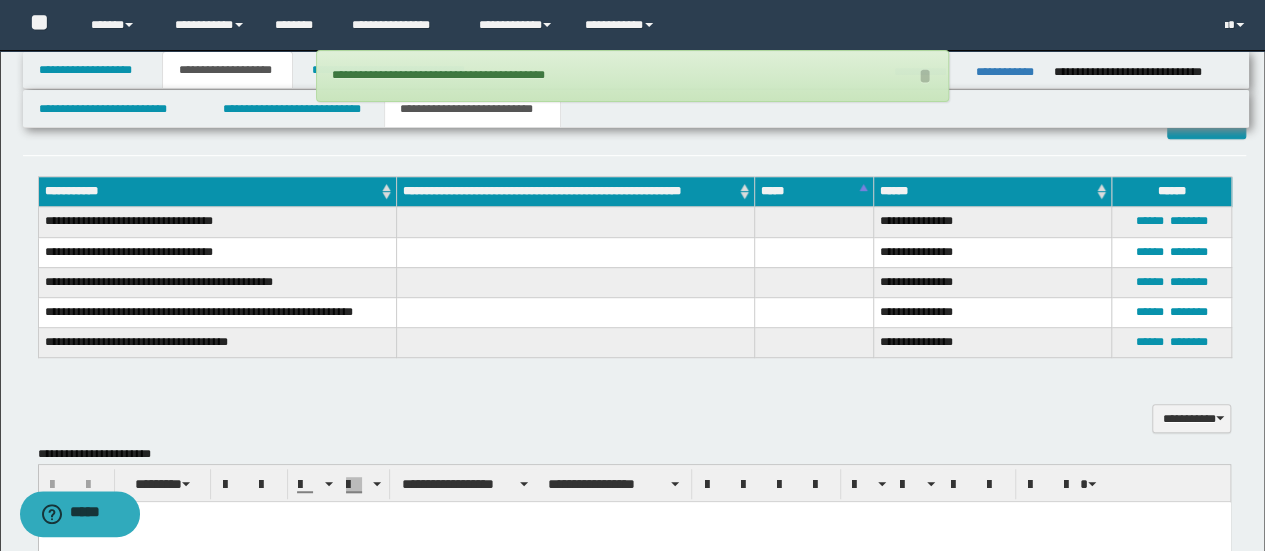 click on "**********" at bounding box center (632, 76) 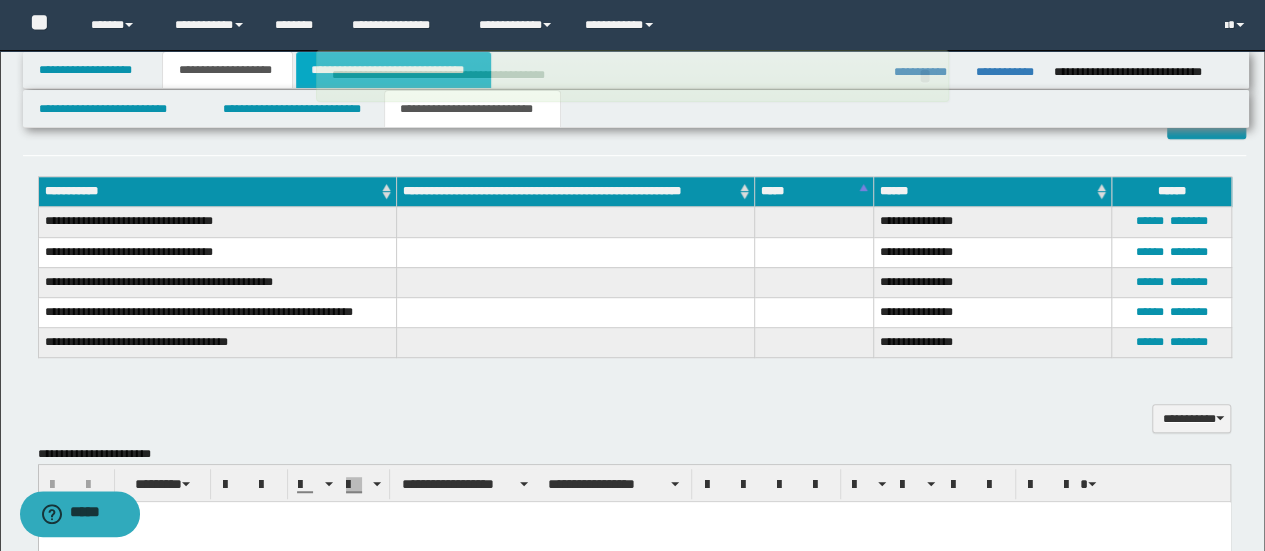 click on "**********" at bounding box center (393, 70) 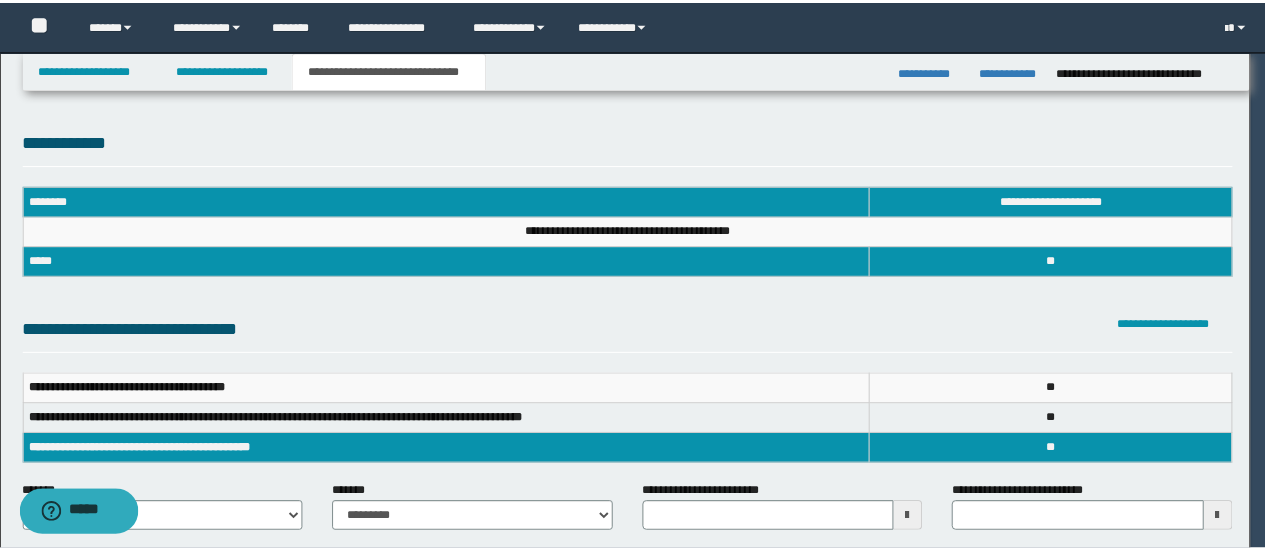 scroll, scrollTop: 0, scrollLeft: 0, axis: both 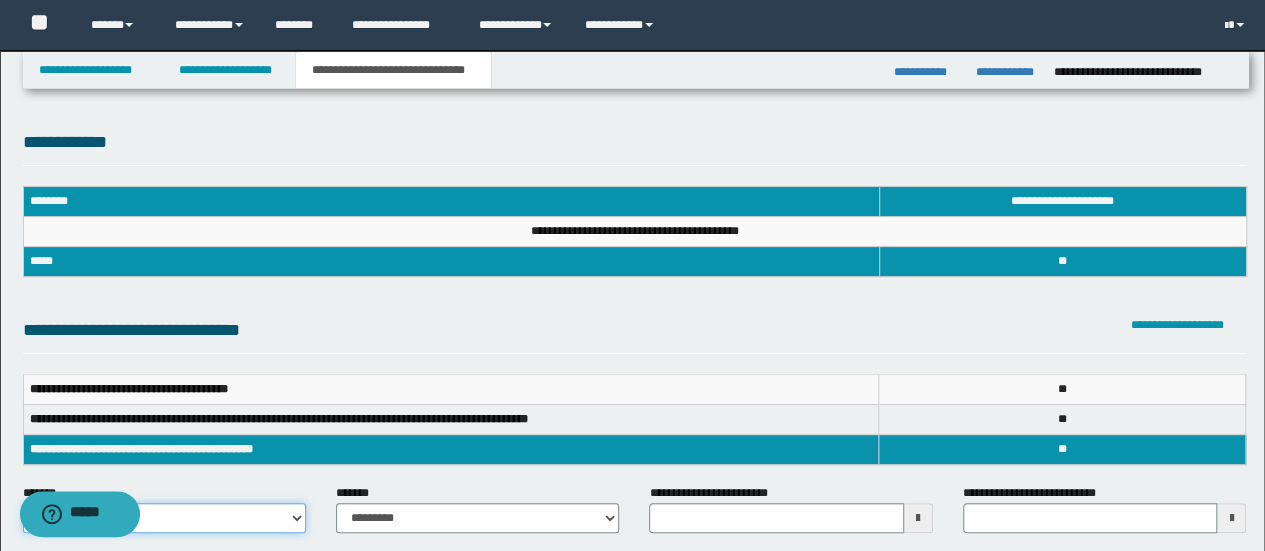 click on "**********" at bounding box center (164, 518) 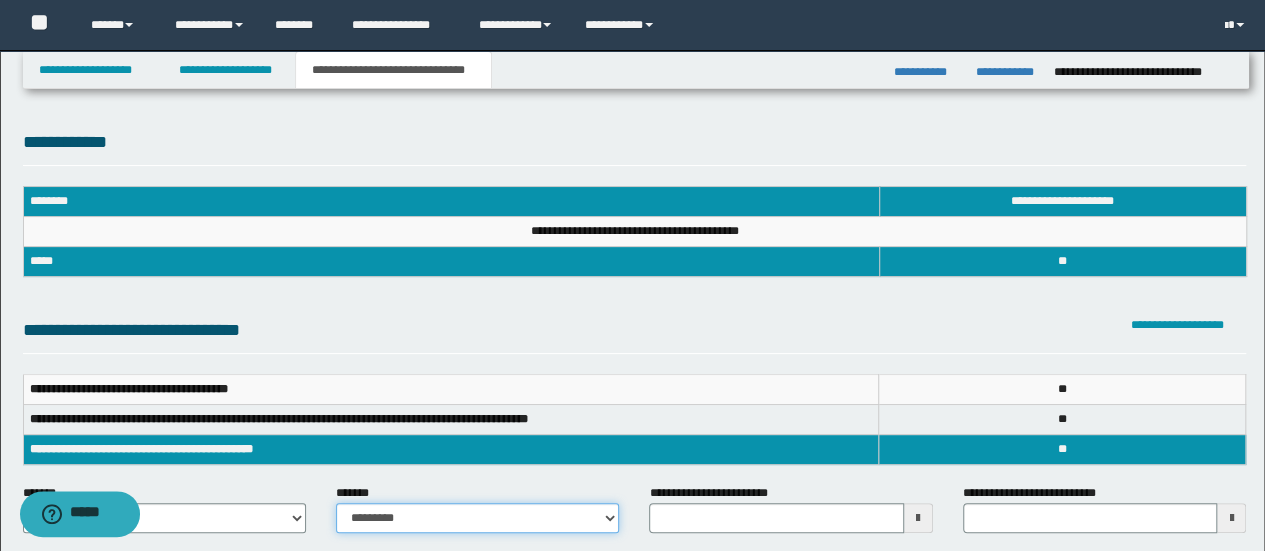 click on "**********" at bounding box center [477, 518] 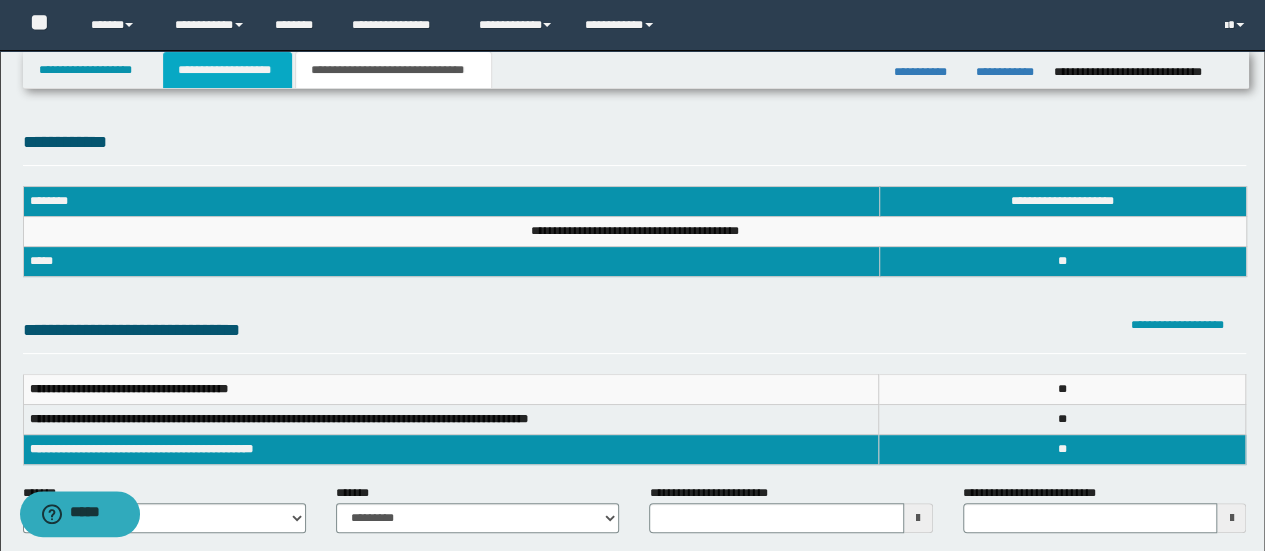 click on "**********" at bounding box center (227, 70) 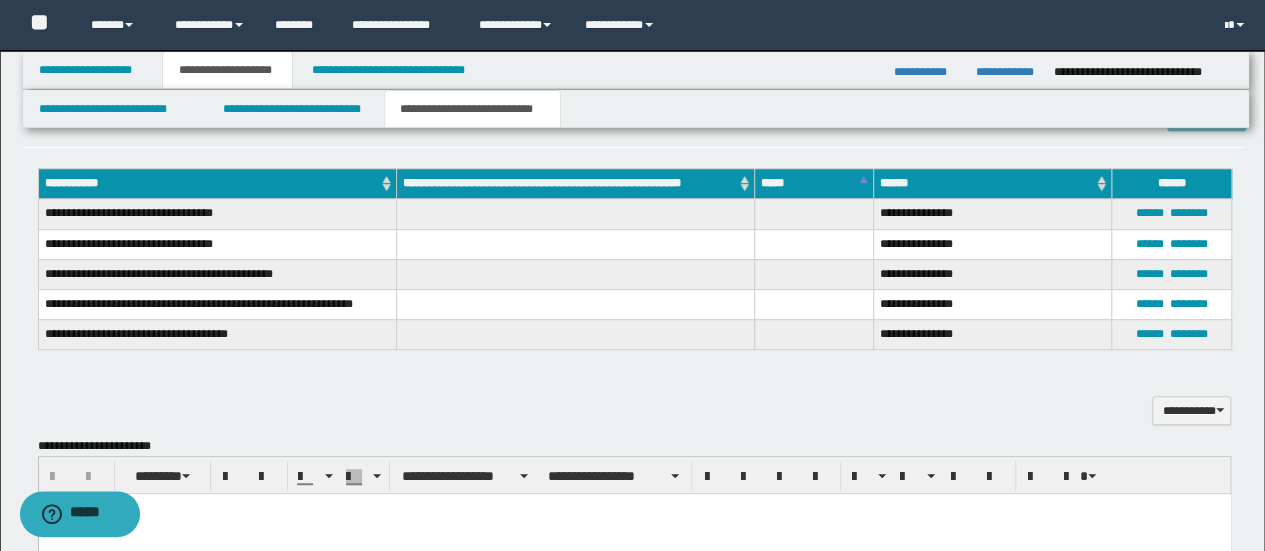 scroll, scrollTop: 448, scrollLeft: 0, axis: vertical 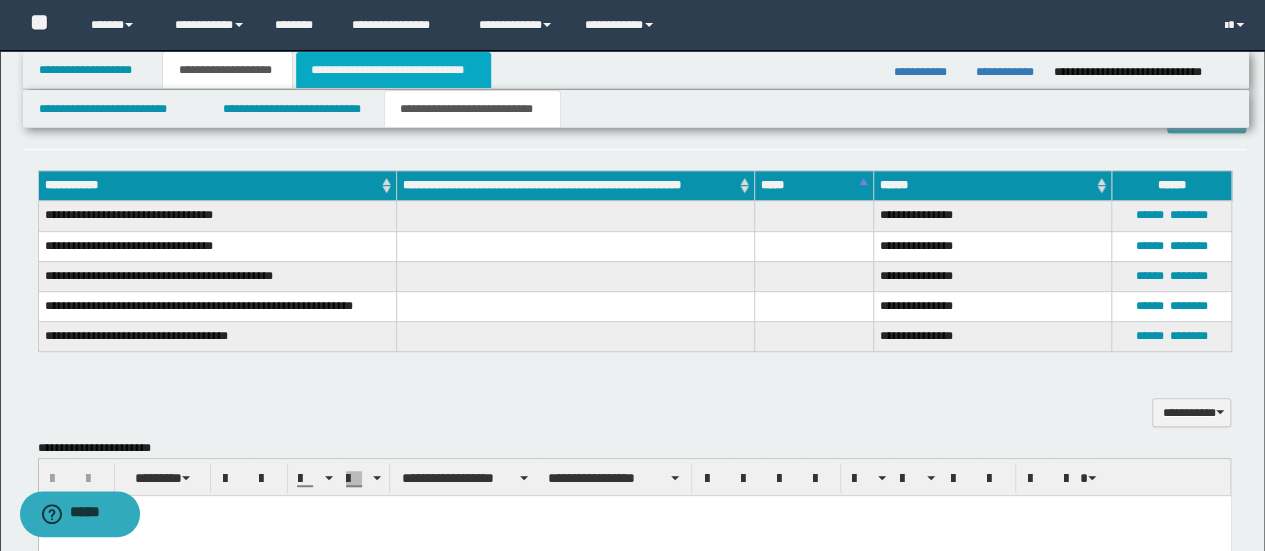 click on "**********" at bounding box center [393, 70] 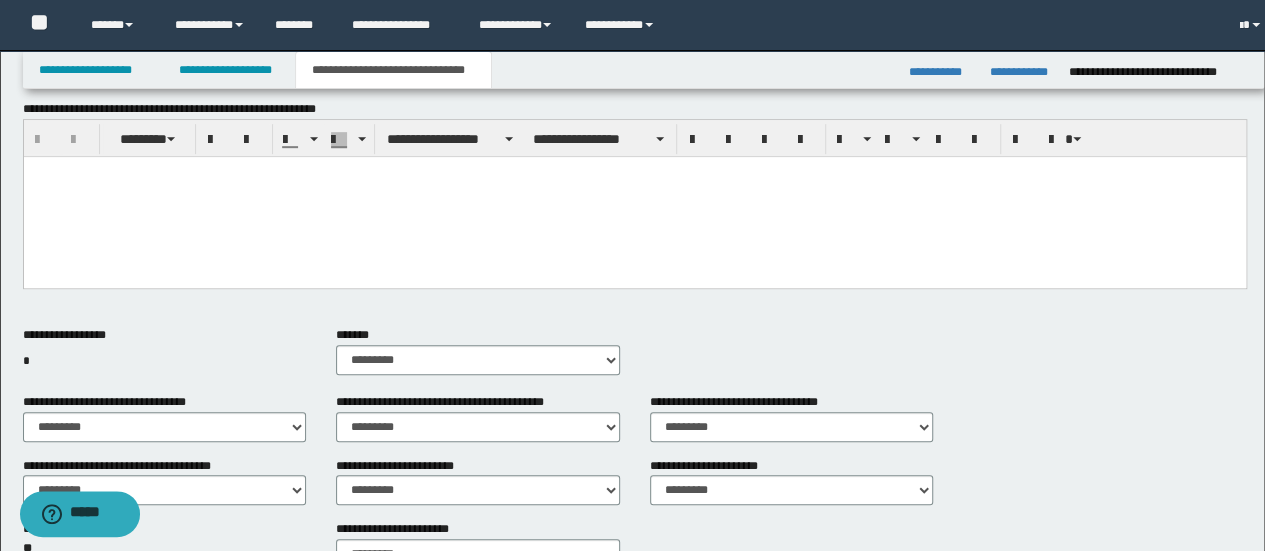 scroll, scrollTop: 418, scrollLeft: 0, axis: vertical 